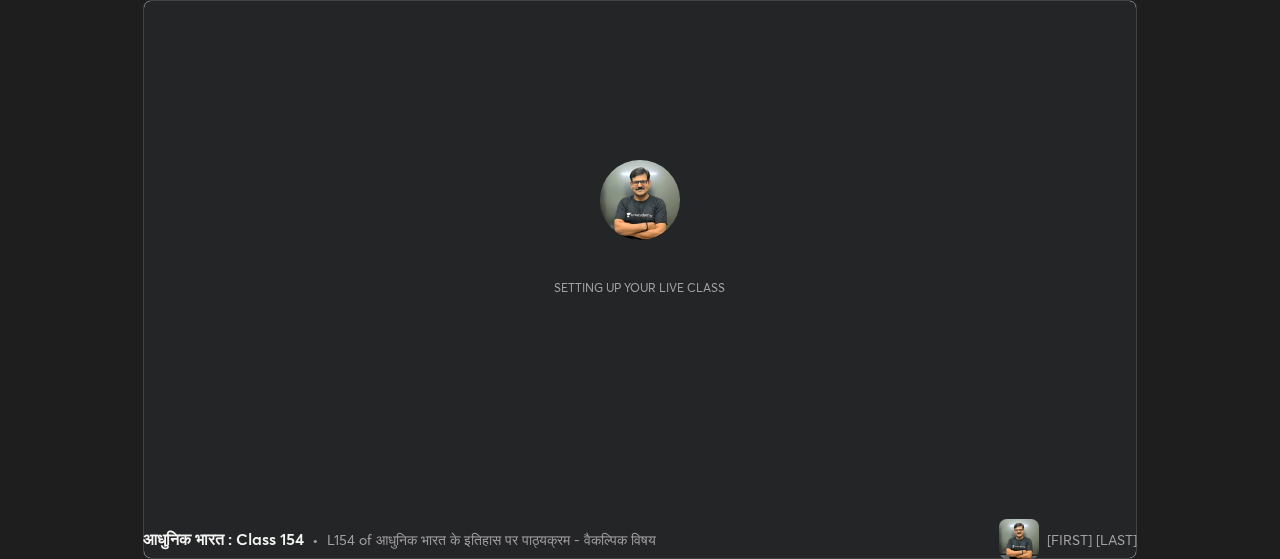 scroll, scrollTop: 0, scrollLeft: 0, axis: both 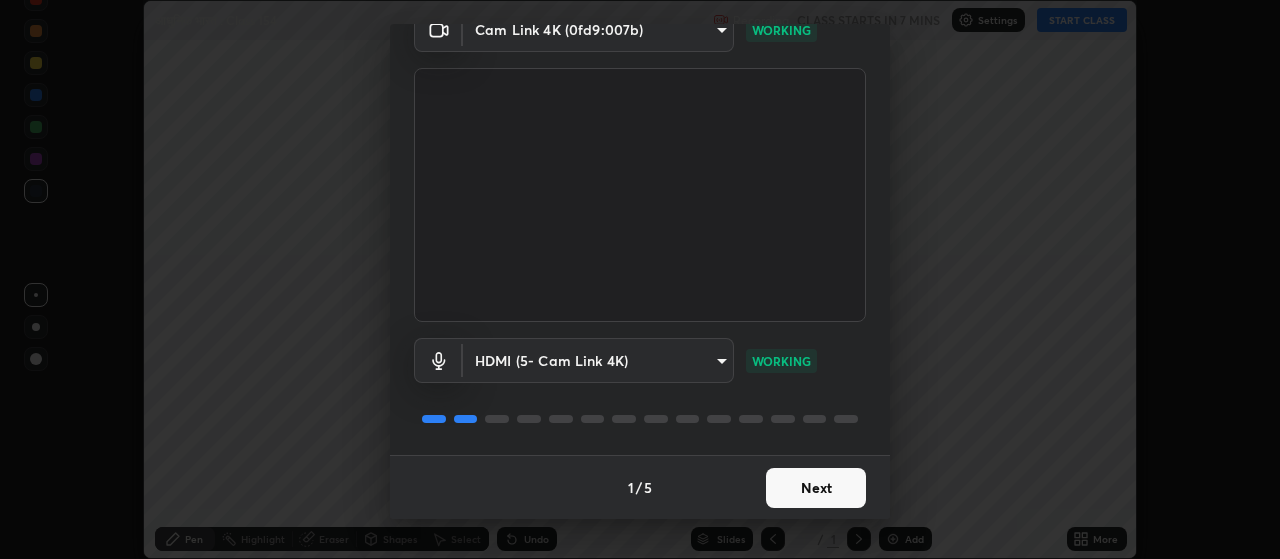 click on "Next" at bounding box center (816, 488) 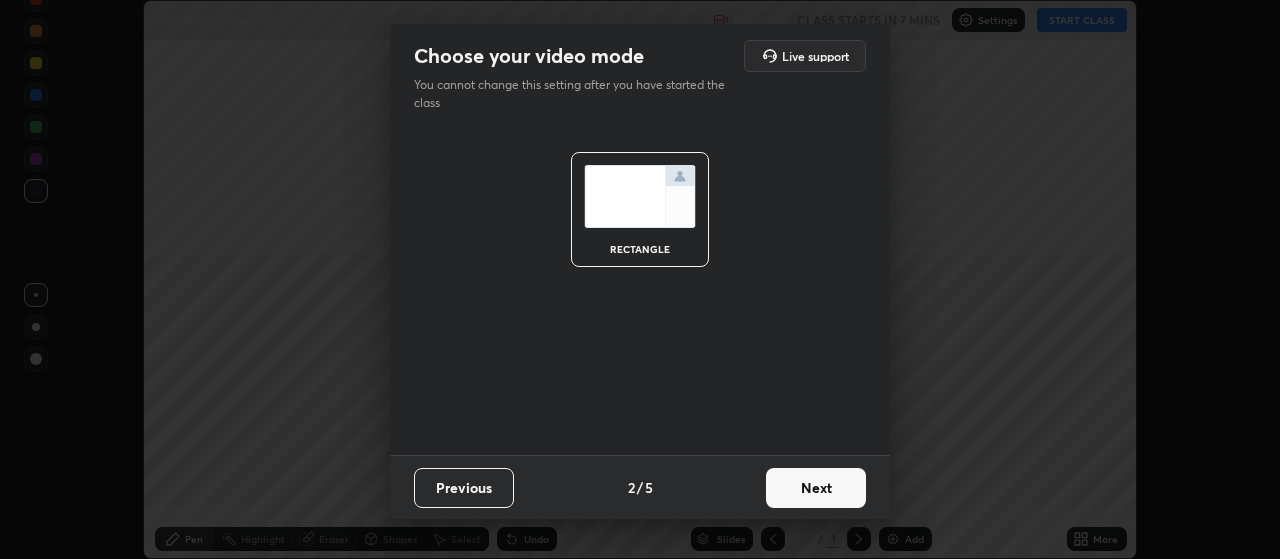 scroll, scrollTop: 0, scrollLeft: 0, axis: both 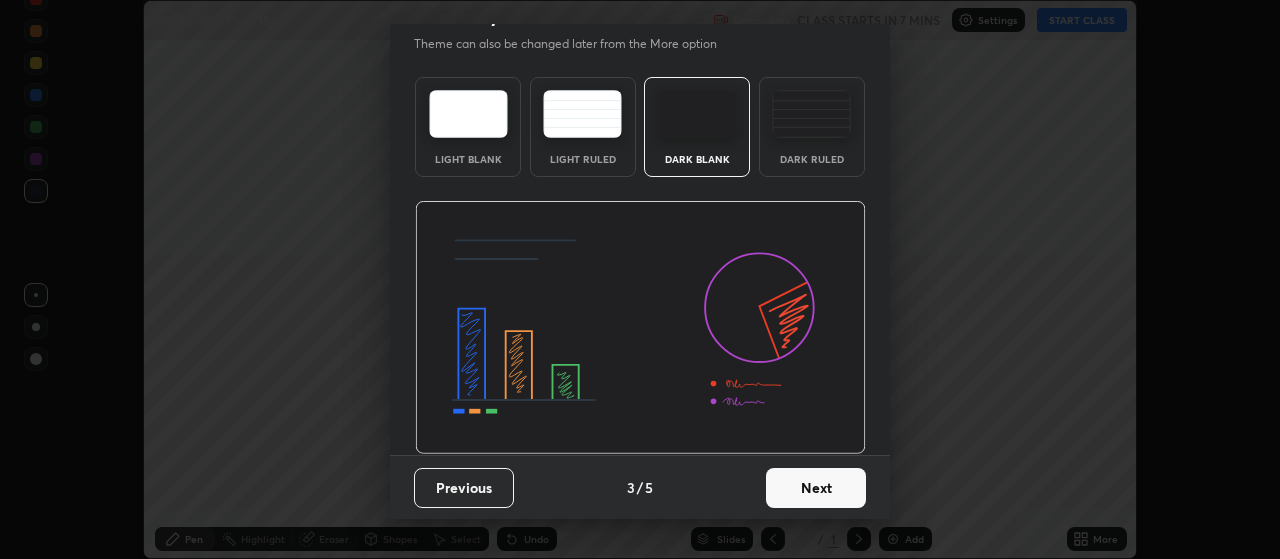 click on "Next" at bounding box center [816, 488] 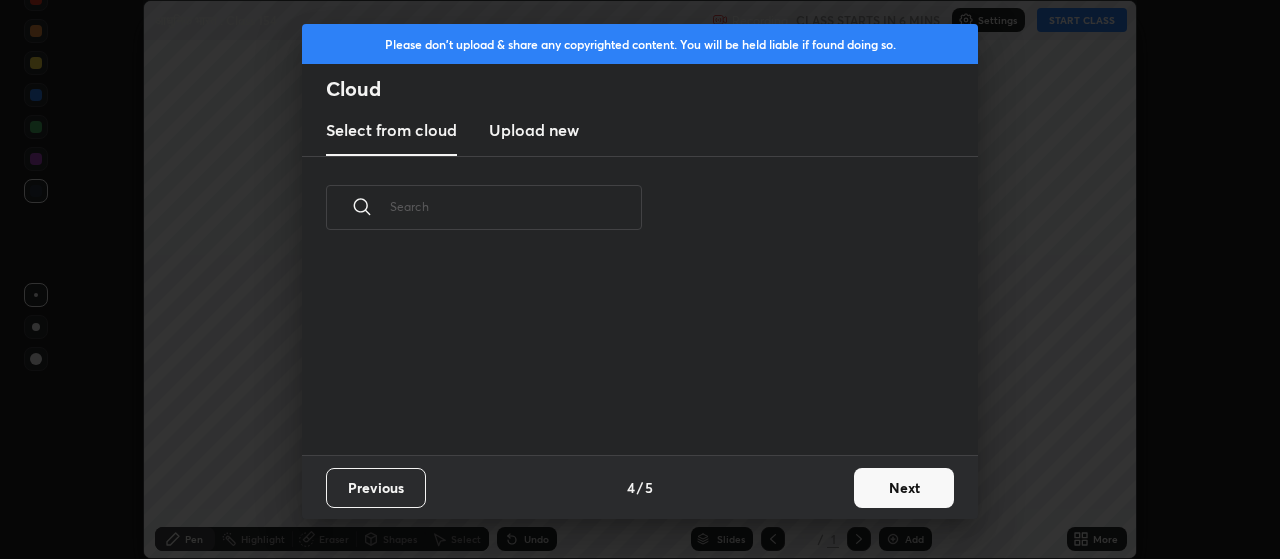 scroll, scrollTop: 0, scrollLeft: 0, axis: both 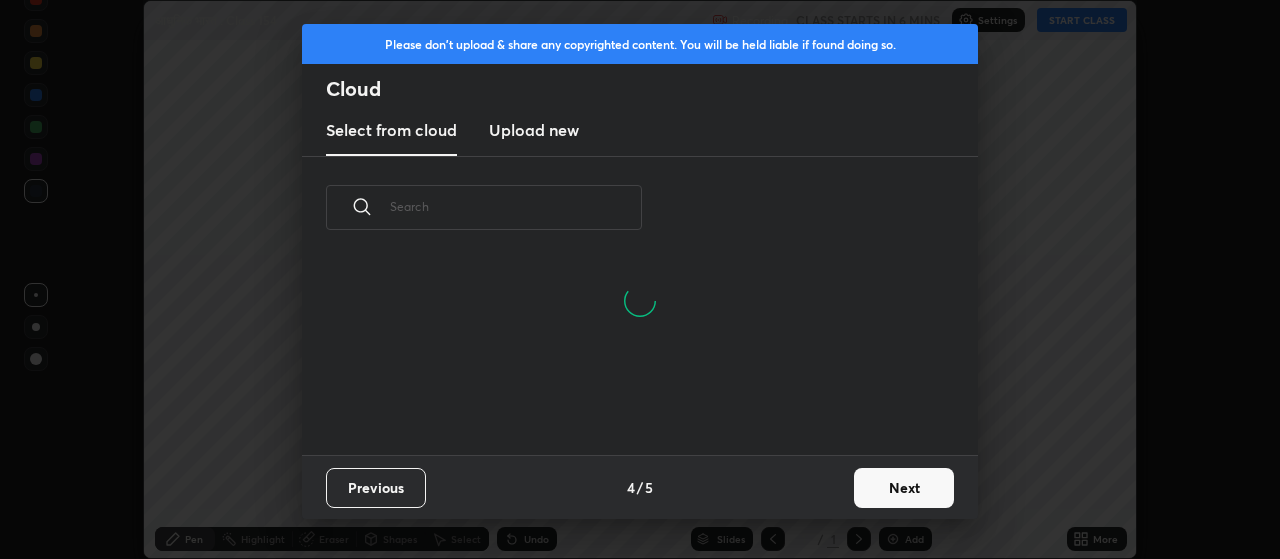 click on "Next" at bounding box center [904, 488] 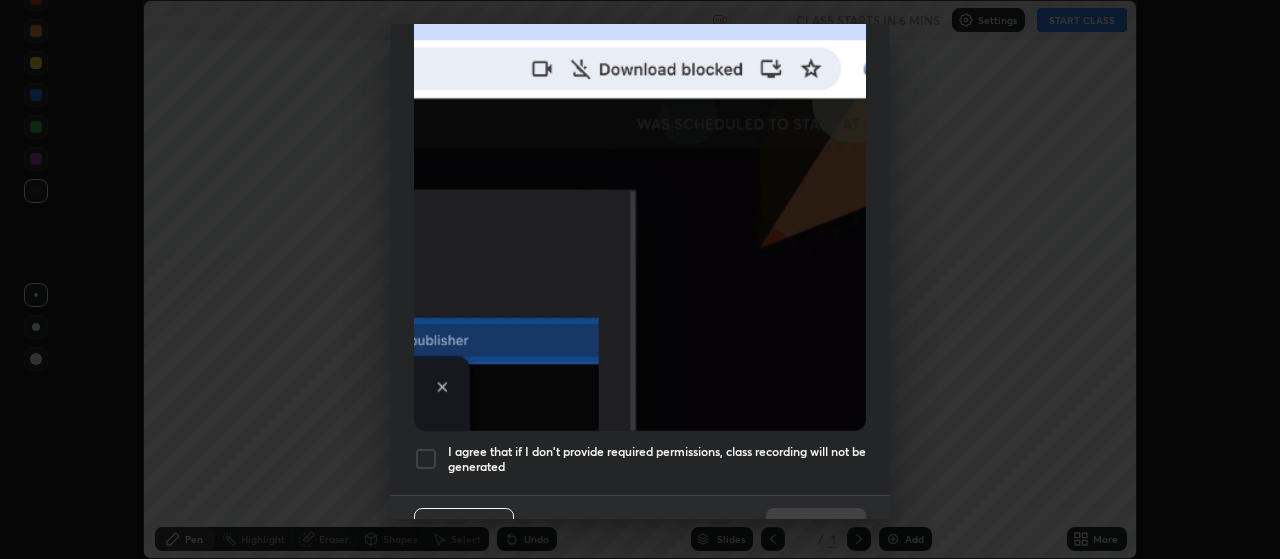 scroll, scrollTop: 505, scrollLeft: 0, axis: vertical 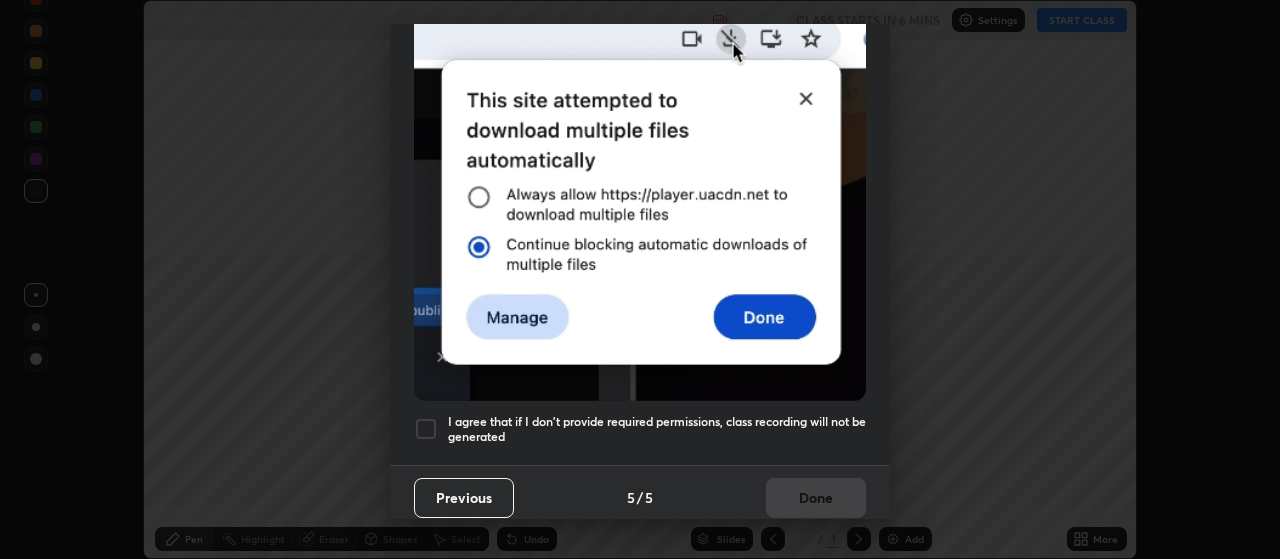 click at bounding box center (426, 429) 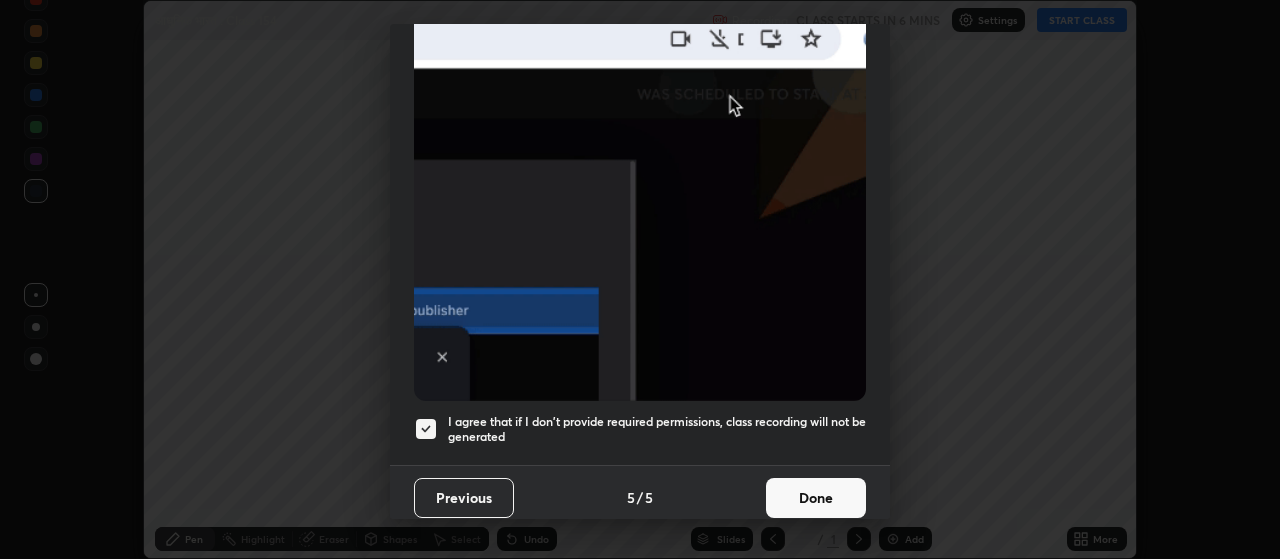 click on "Done" at bounding box center (816, 498) 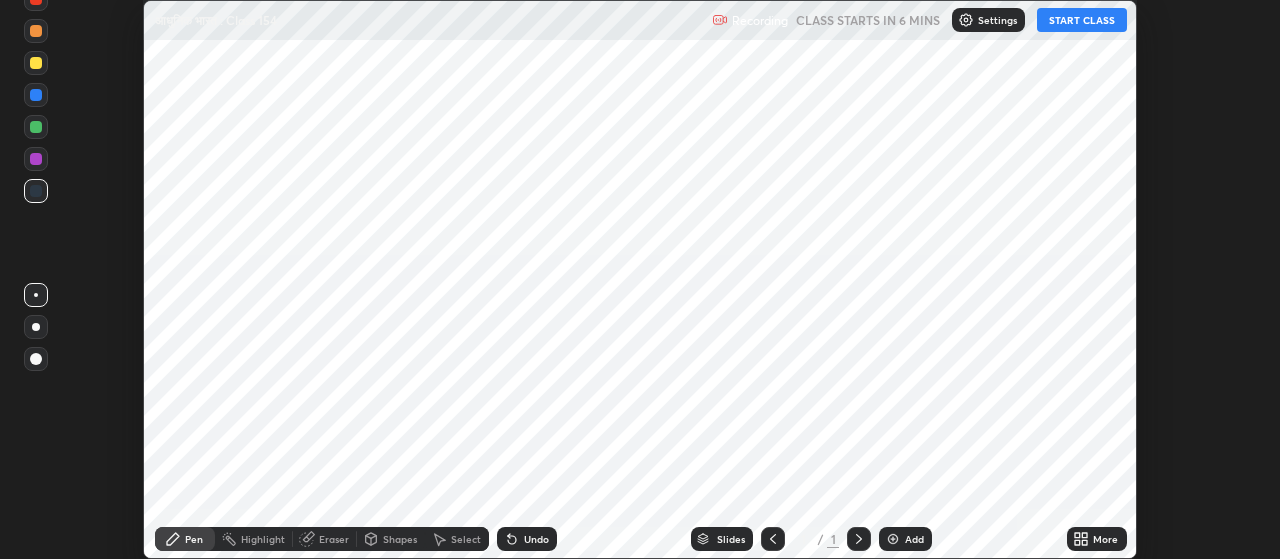 click 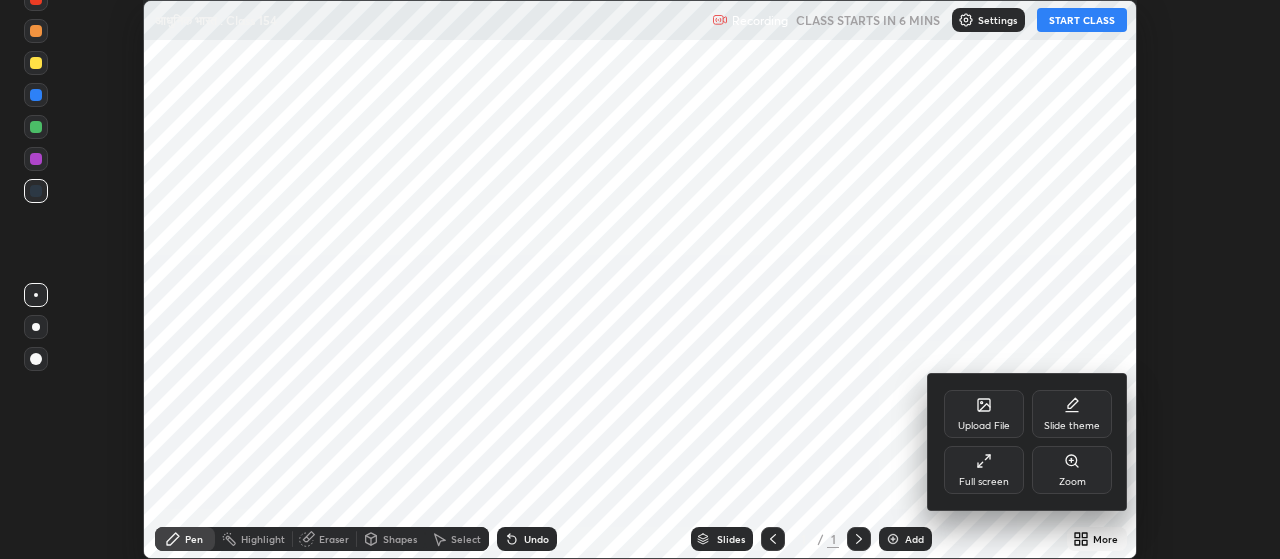 click on "Upload File" at bounding box center (984, 414) 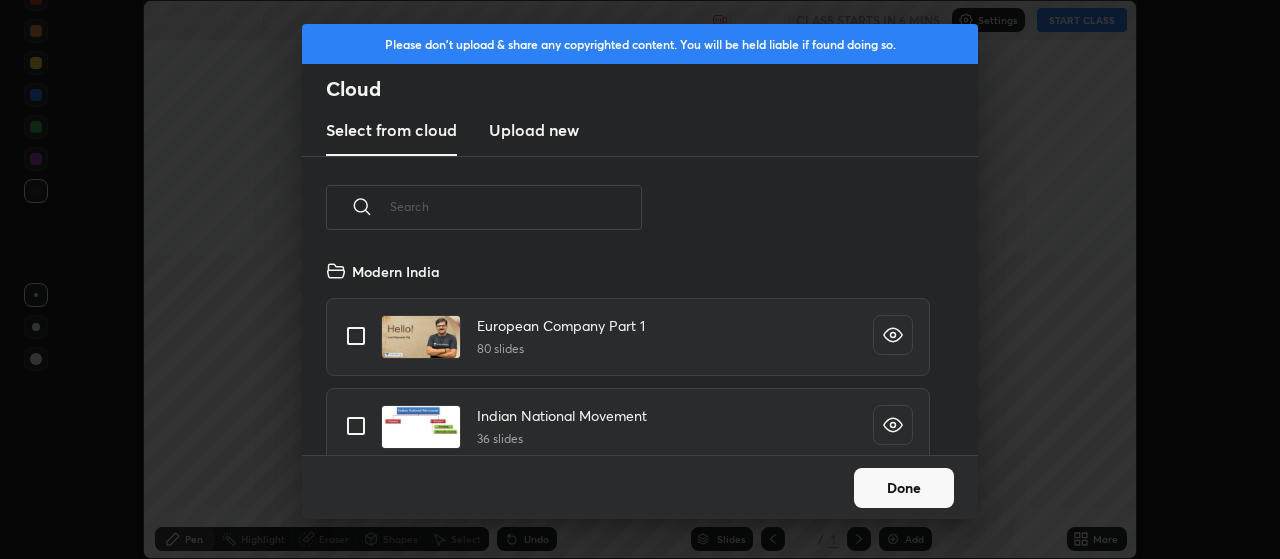 click on "Upload new" at bounding box center [534, 130] 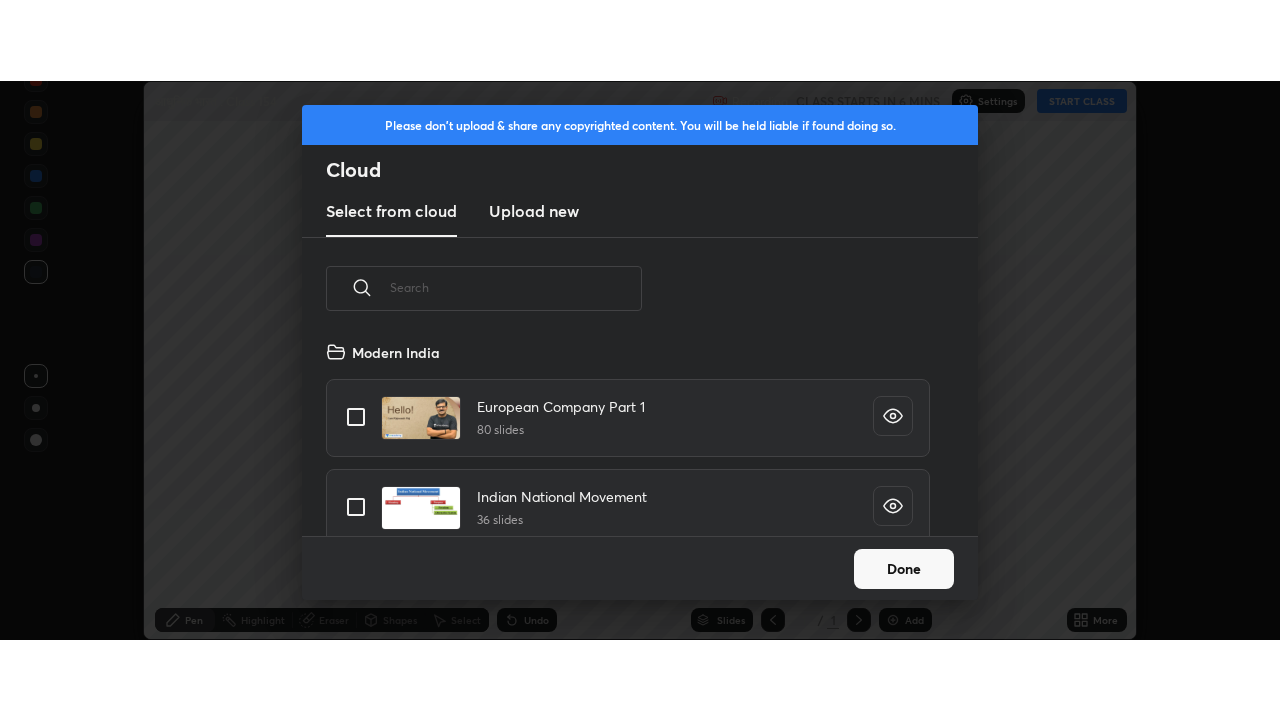 scroll, scrollTop: 0, scrollLeft: 0, axis: both 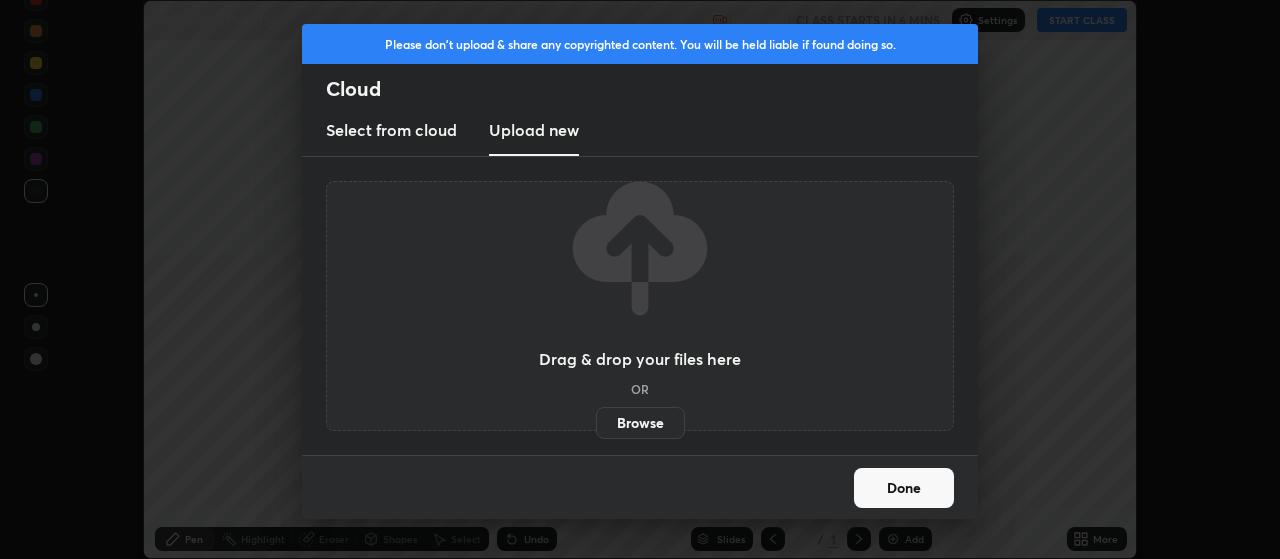 click on "Browse" at bounding box center [640, 423] 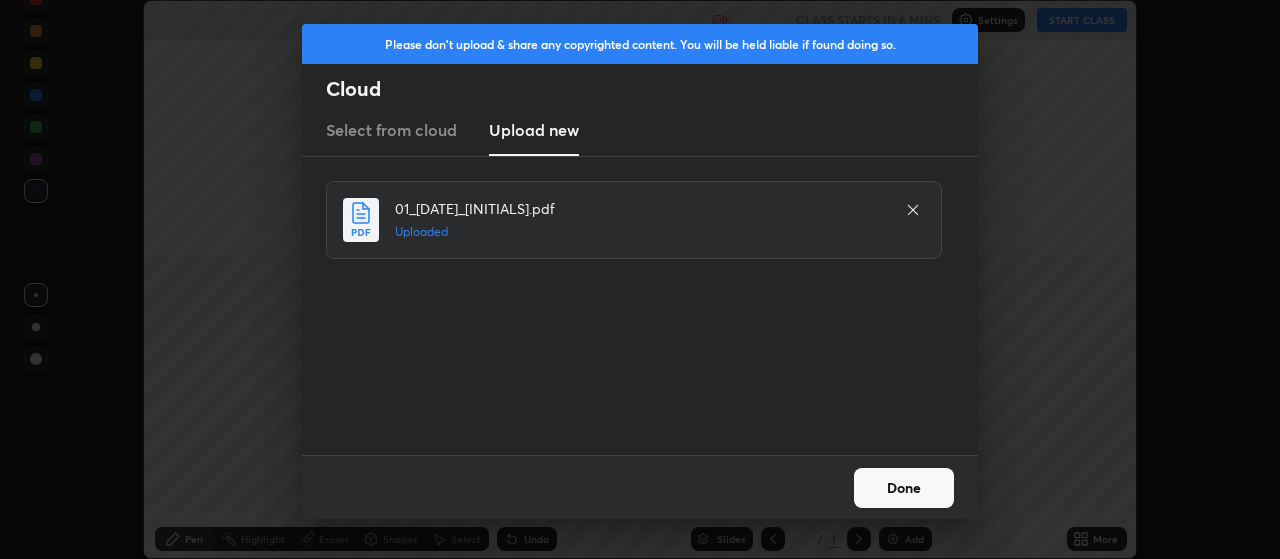 click on "Done" at bounding box center [904, 488] 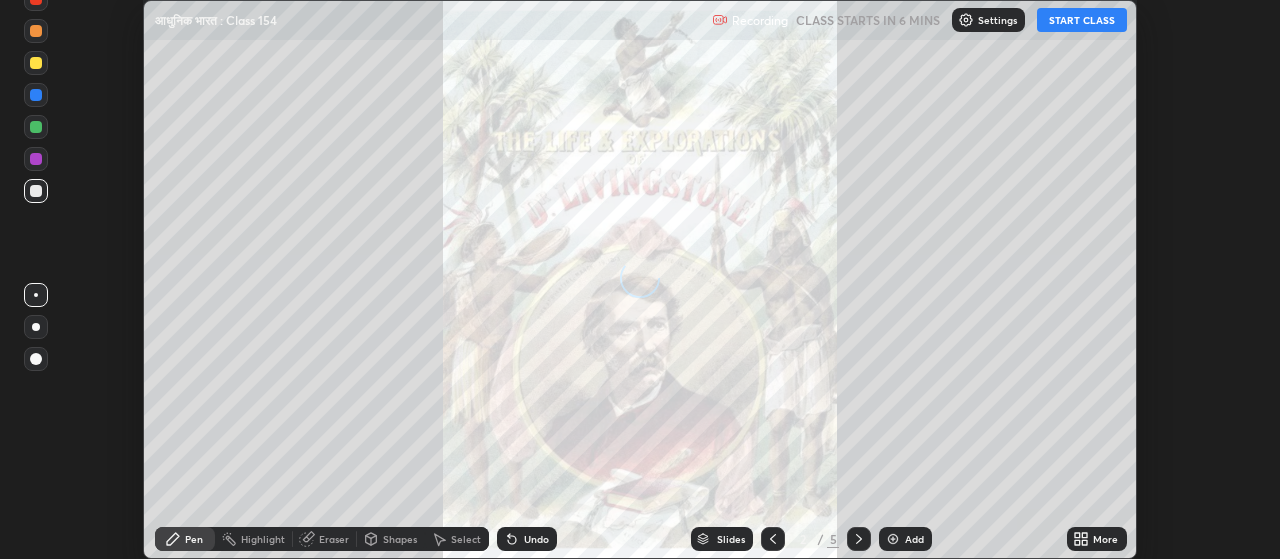 click on "More" at bounding box center [1105, 539] 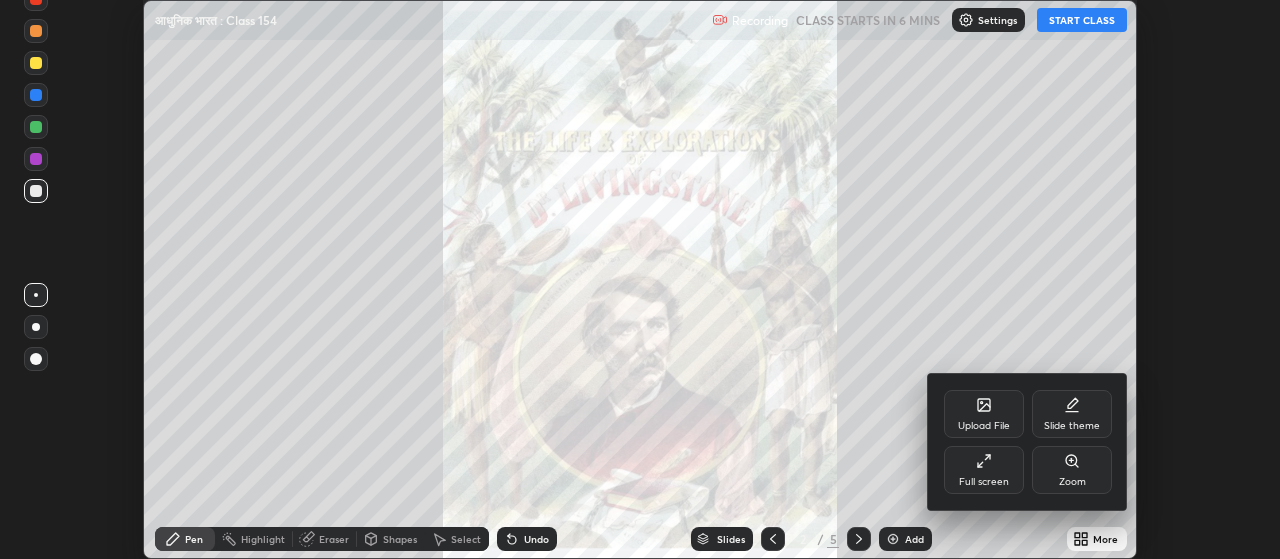 click on "Upload File" at bounding box center (984, 414) 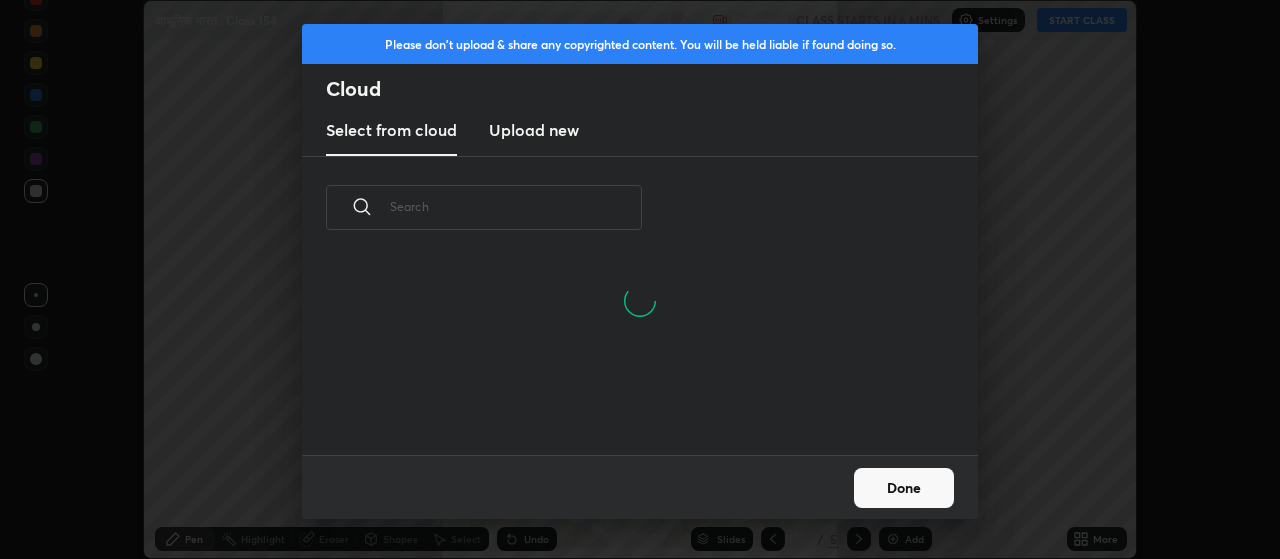 click on "Upload new" at bounding box center [534, 130] 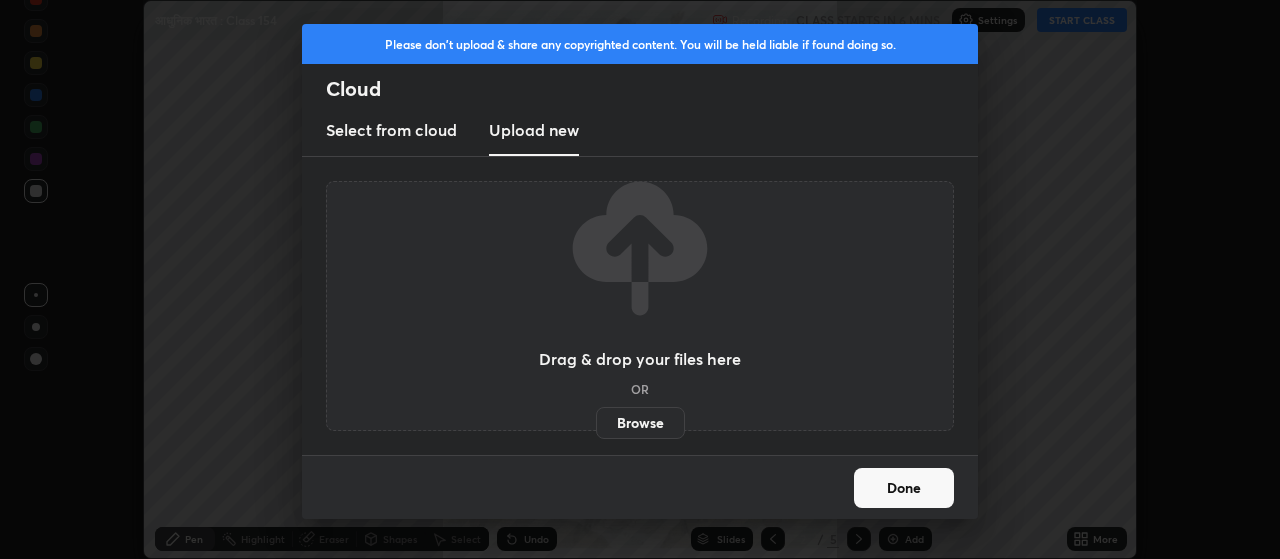 click on "Browse" at bounding box center (640, 423) 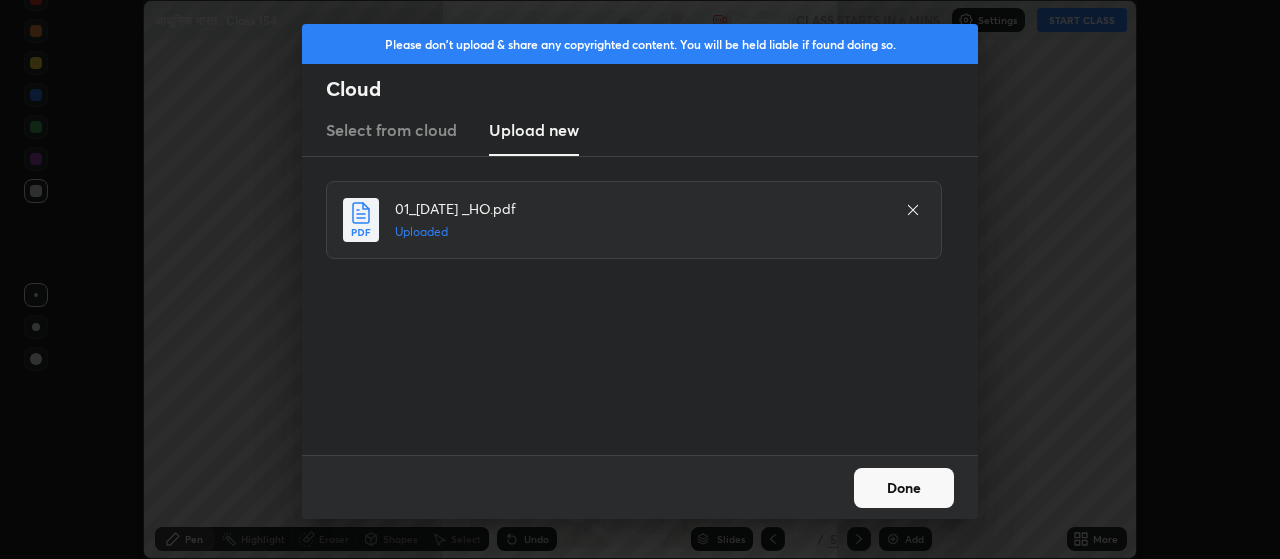 click on "Done" at bounding box center [904, 488] 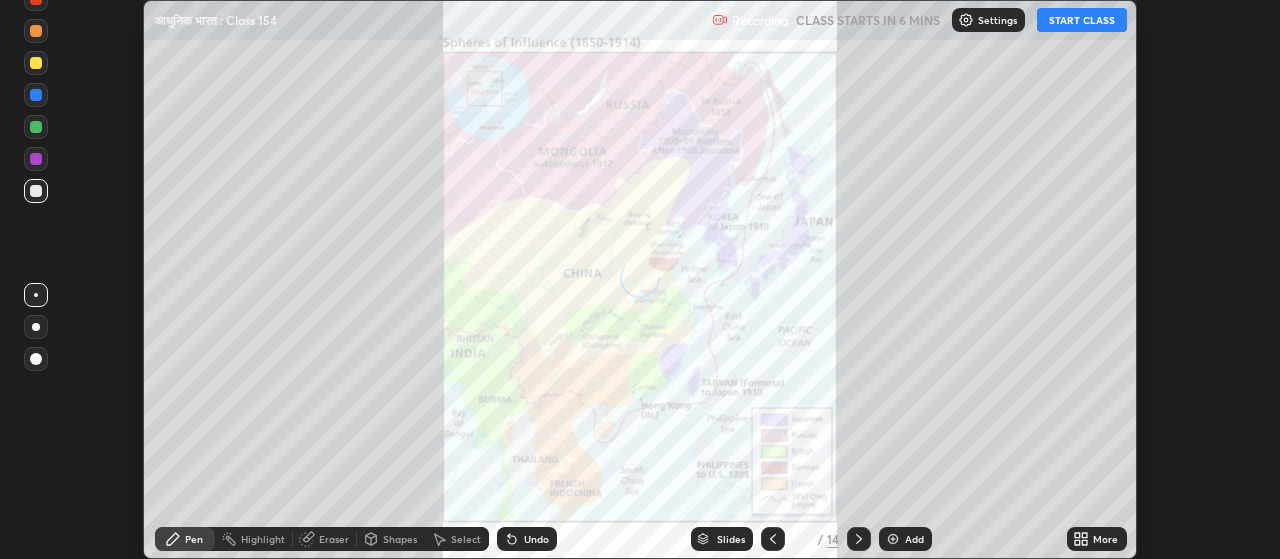 click on "More" at bounding box center (1105, 539) 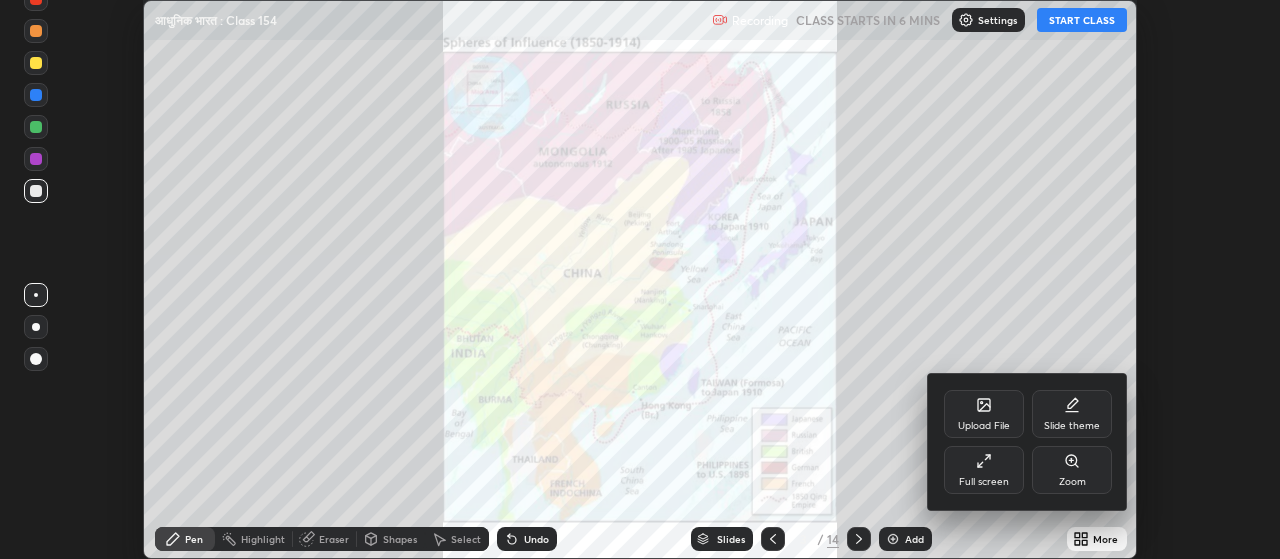 click on "Full screen" at bounding box center [984, 482] 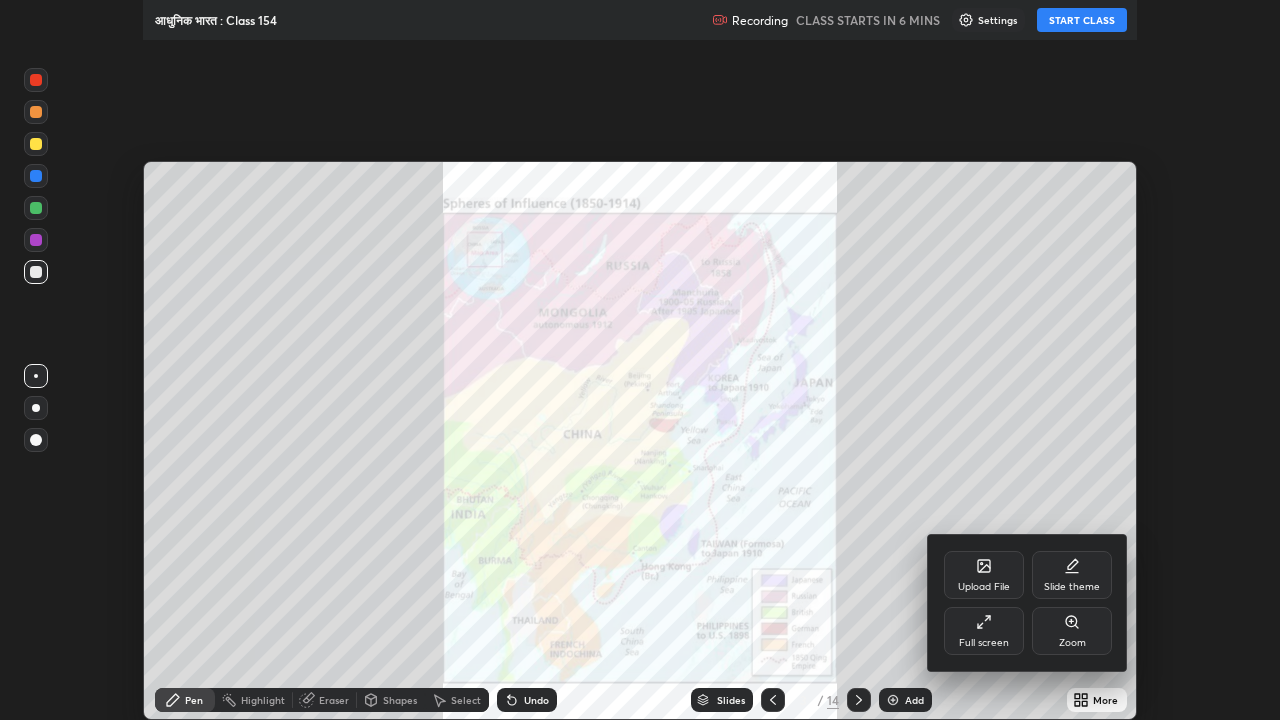 scroll, scrollTop: 99280, scrollLeft: 98720, axis: both 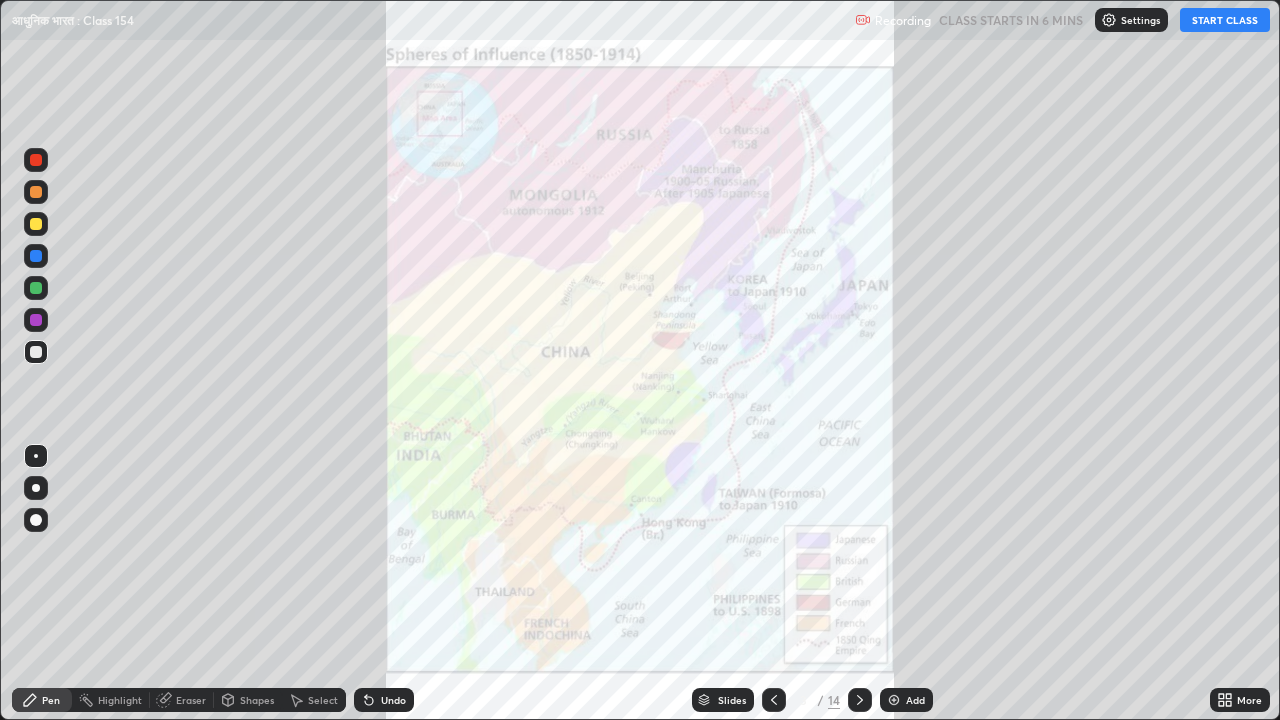 click at bounding box center (894, 700) 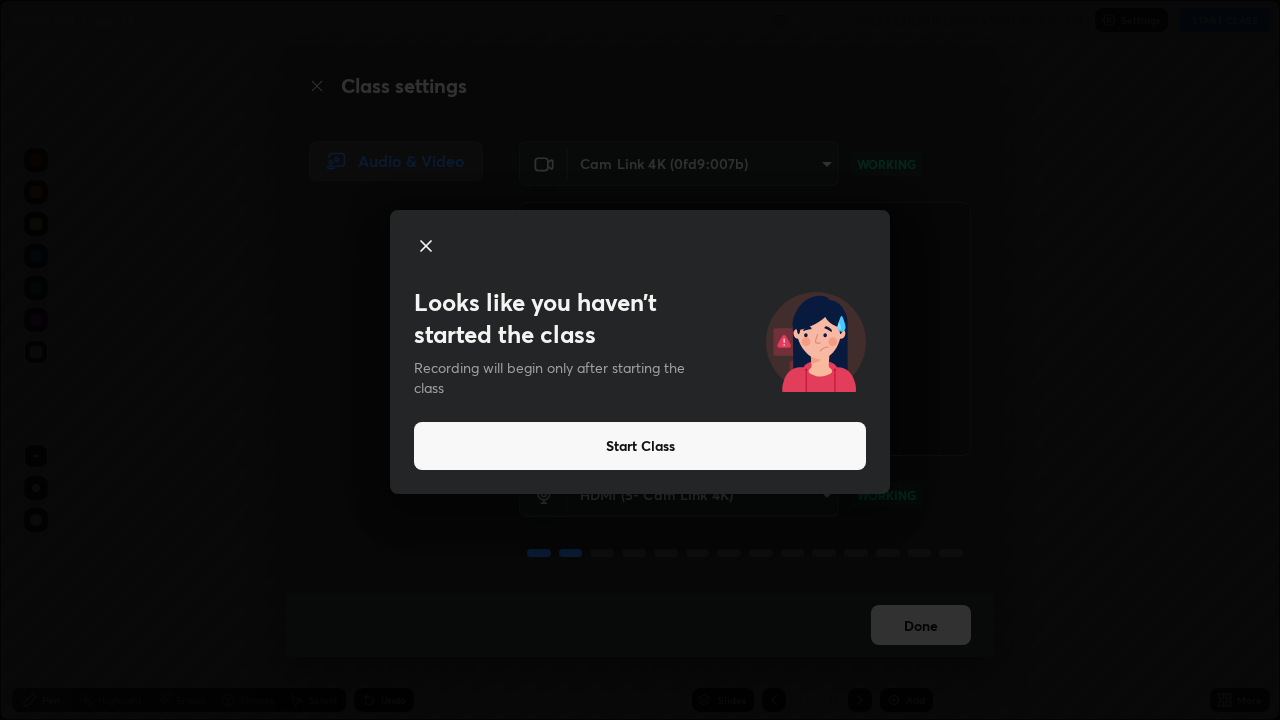 click on "Looks like you haven’t started the class Recording will begin only after starting the class Start Class" at bounding box center [640, 360] 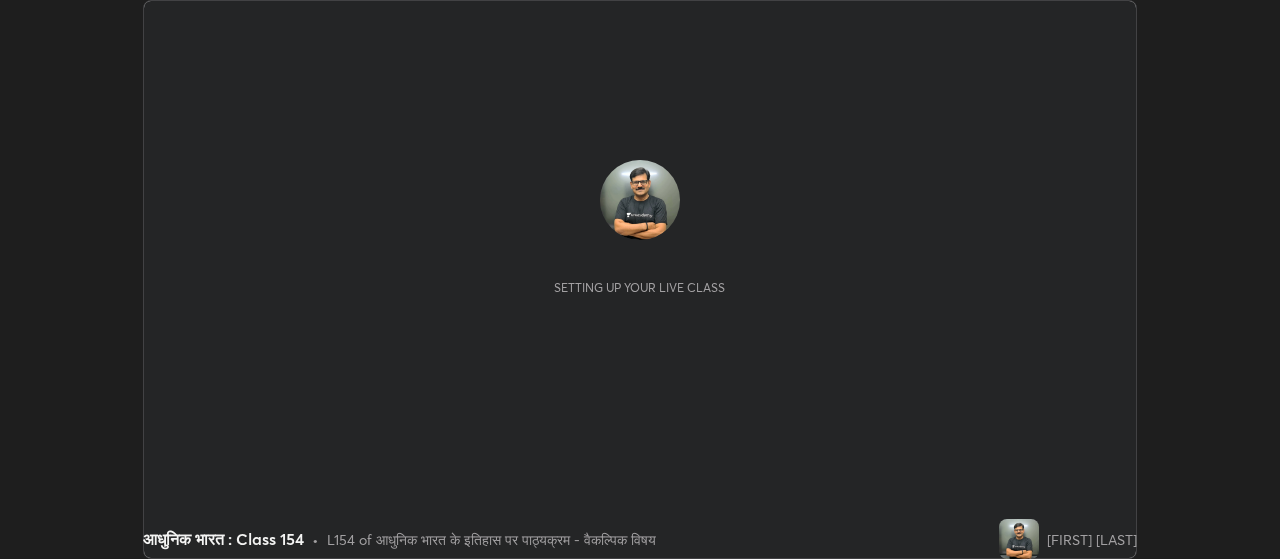 scroll, scrollTop: 0, scrollLeft: 0, axis: both 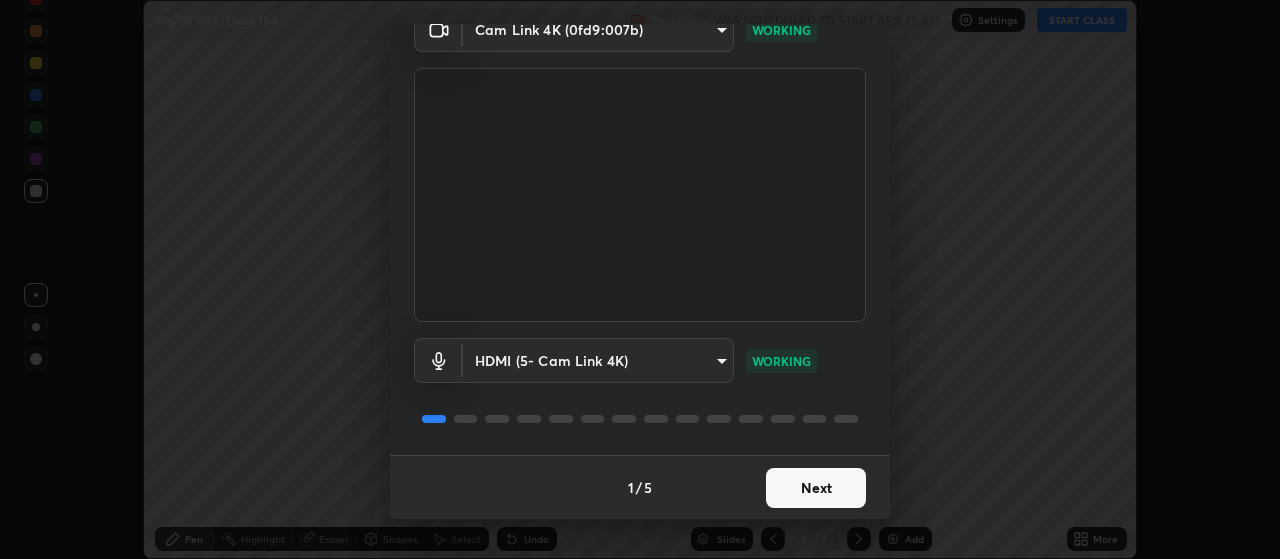 click on "Next" at bounding box center (816, 488) 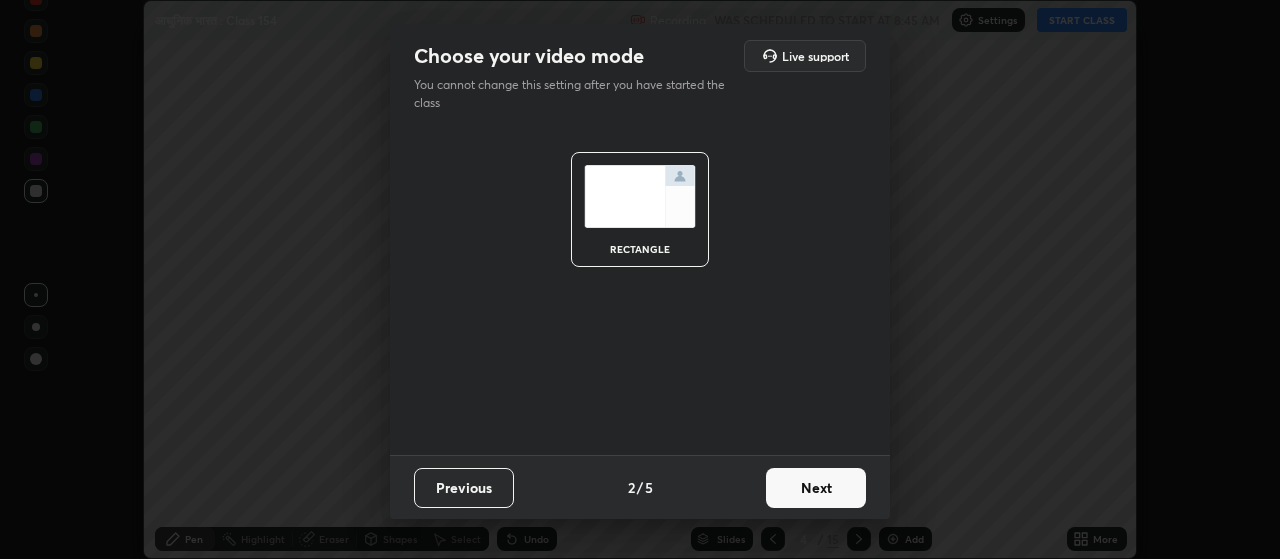 click on "Next" at bounding box center (816, 488) 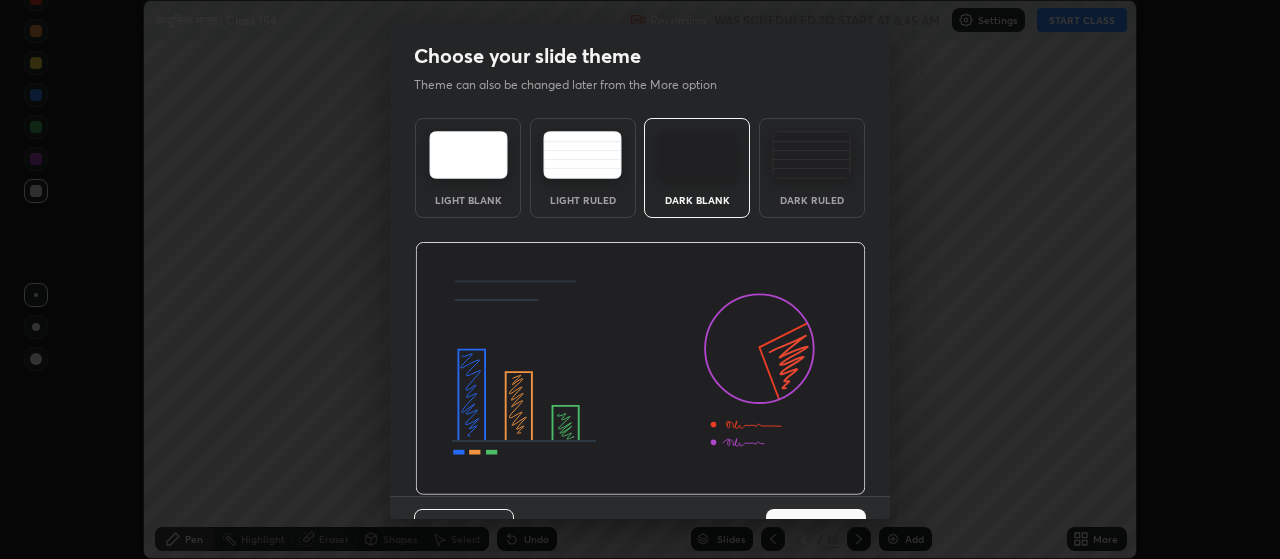 click at bounding box center (640, 369) 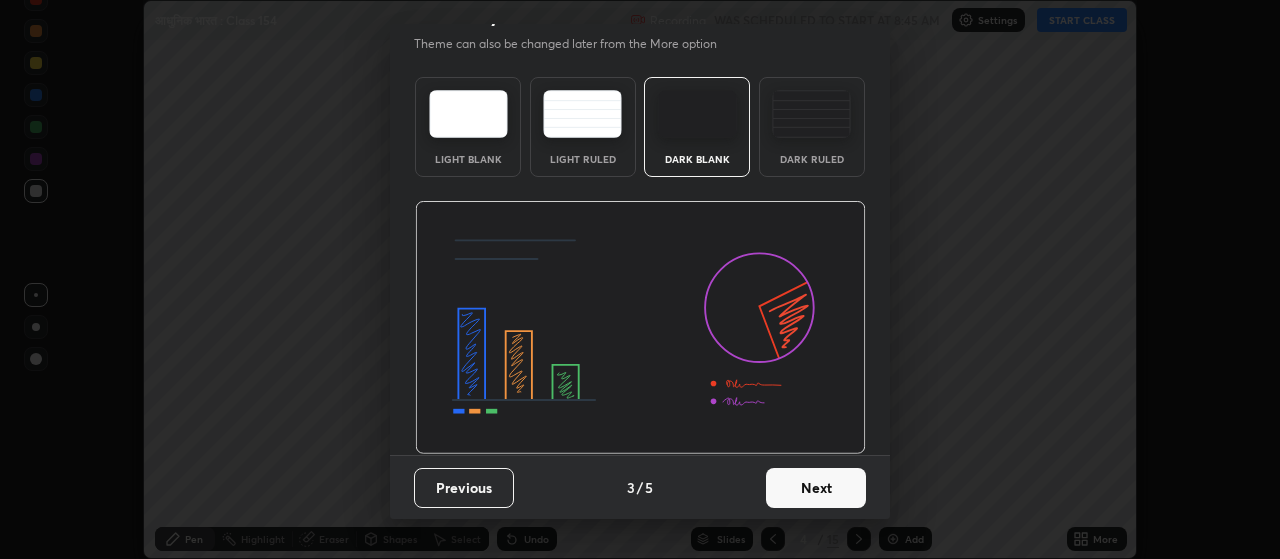 click on "Next" at bounding box center [816, 488] 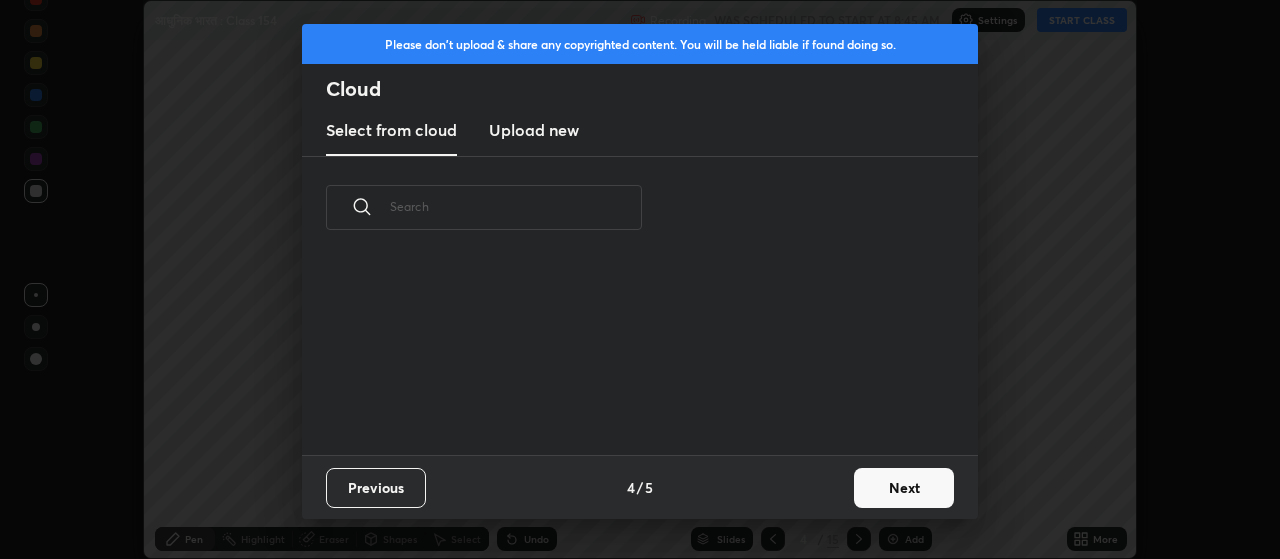 scroll, scrollTop: 196, scrollLeft: 642, axis: both 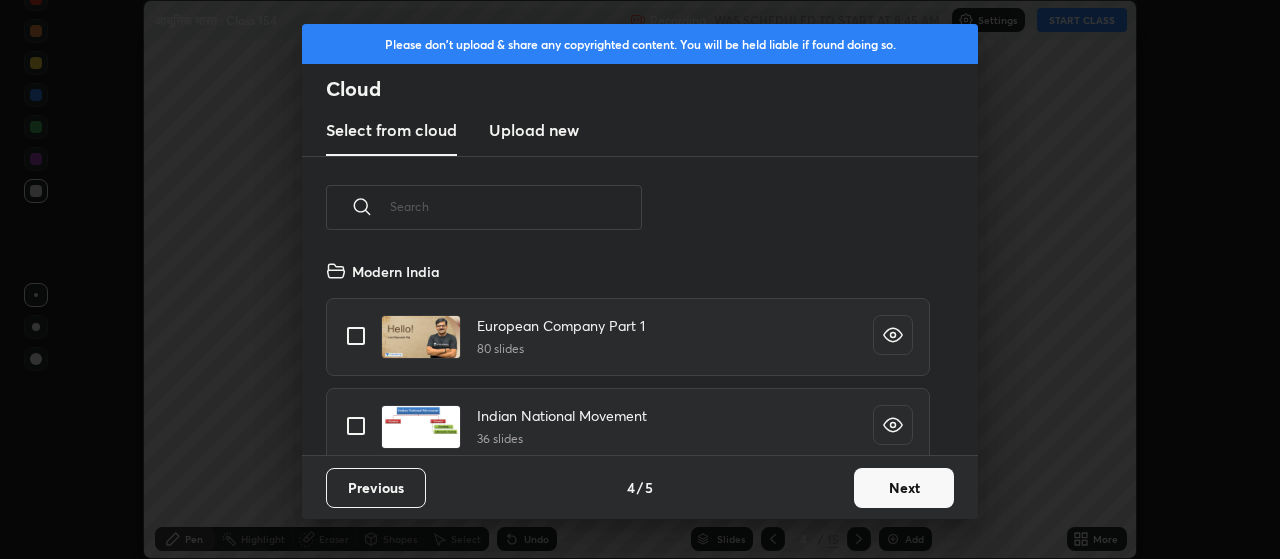 click on "Next" at bounding box center (904, 488) 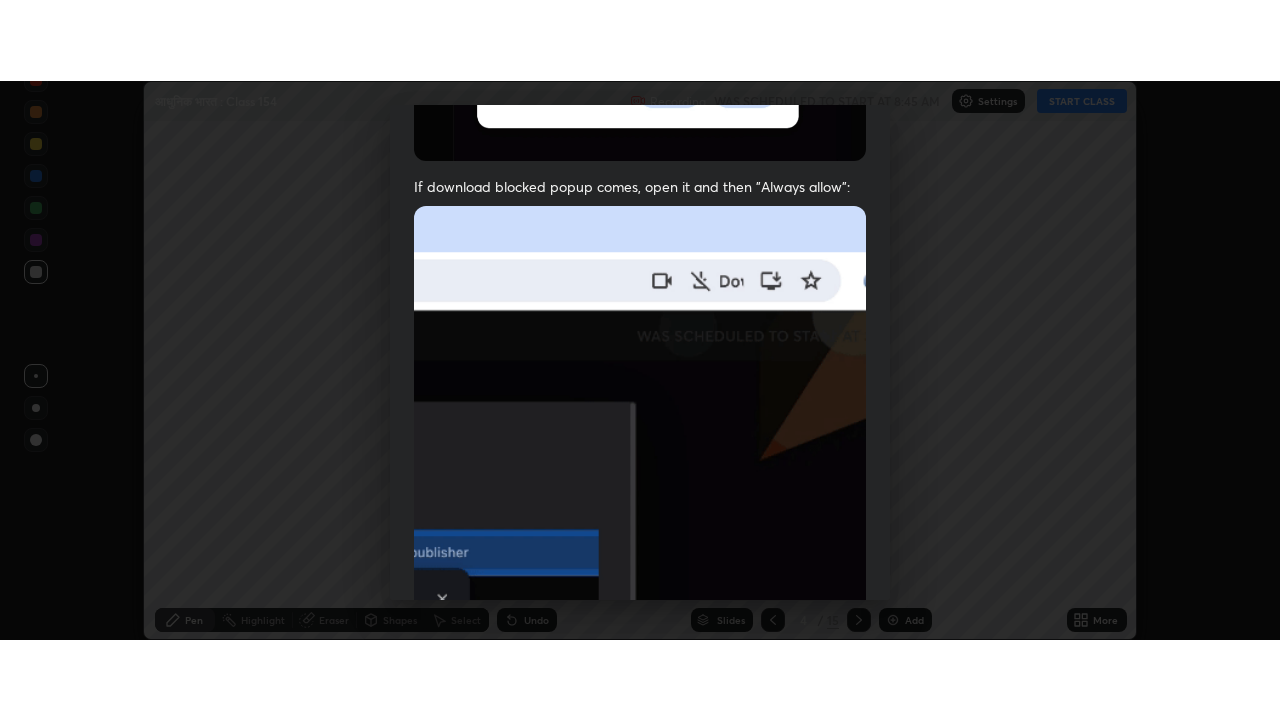scroll, scrollTop: 505, scrollLeft: 0, axis: vertical 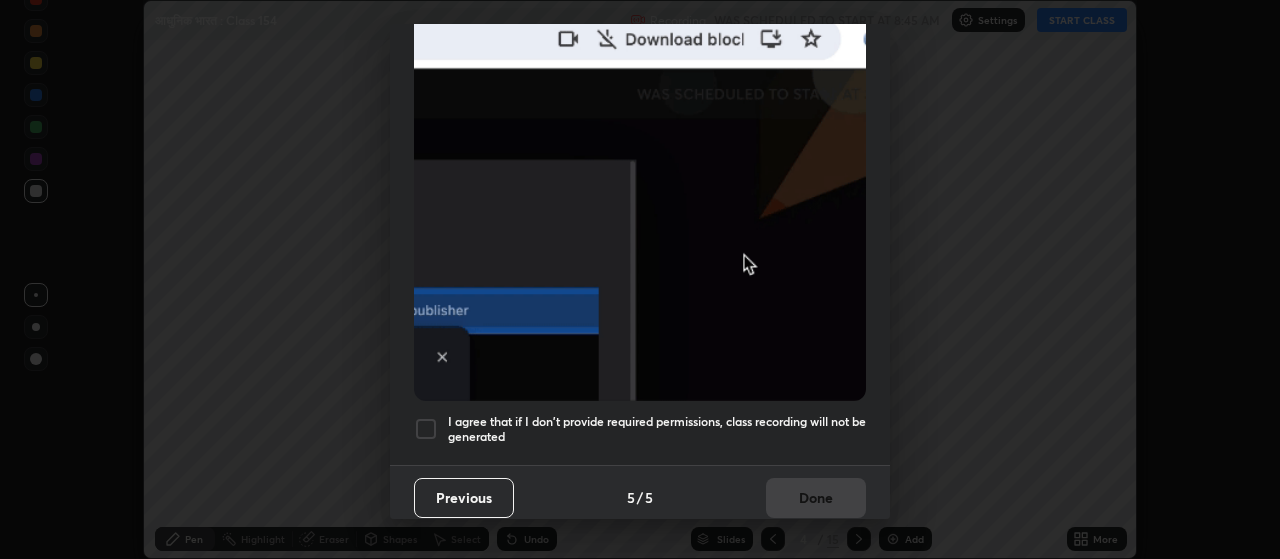 click at bounding box center (426, 429) 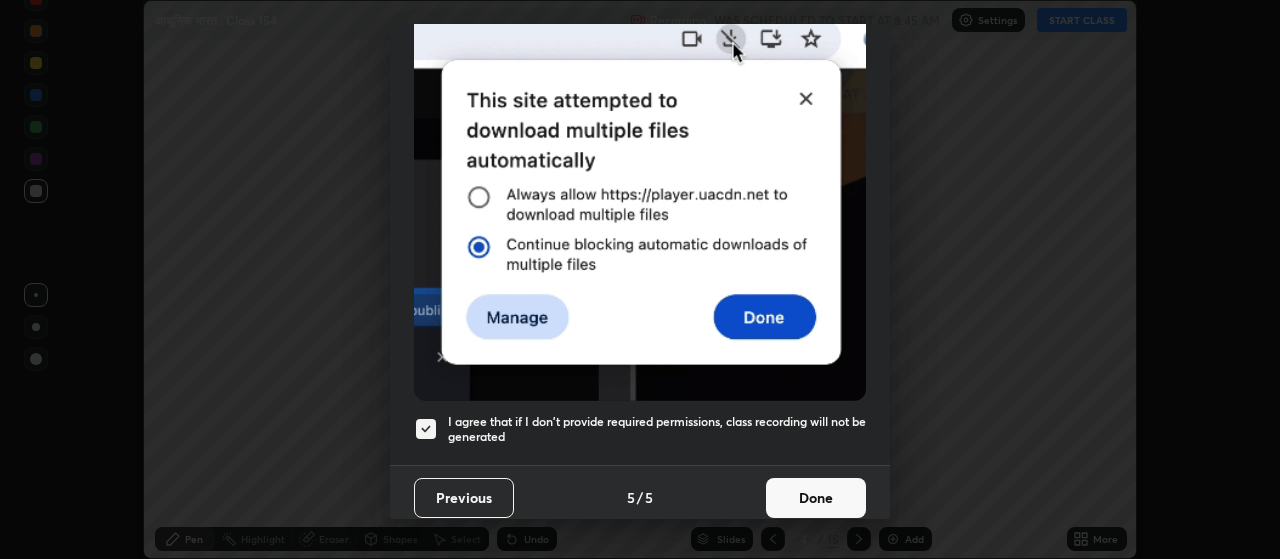 click on "Done" at bounding box center [816, 498] 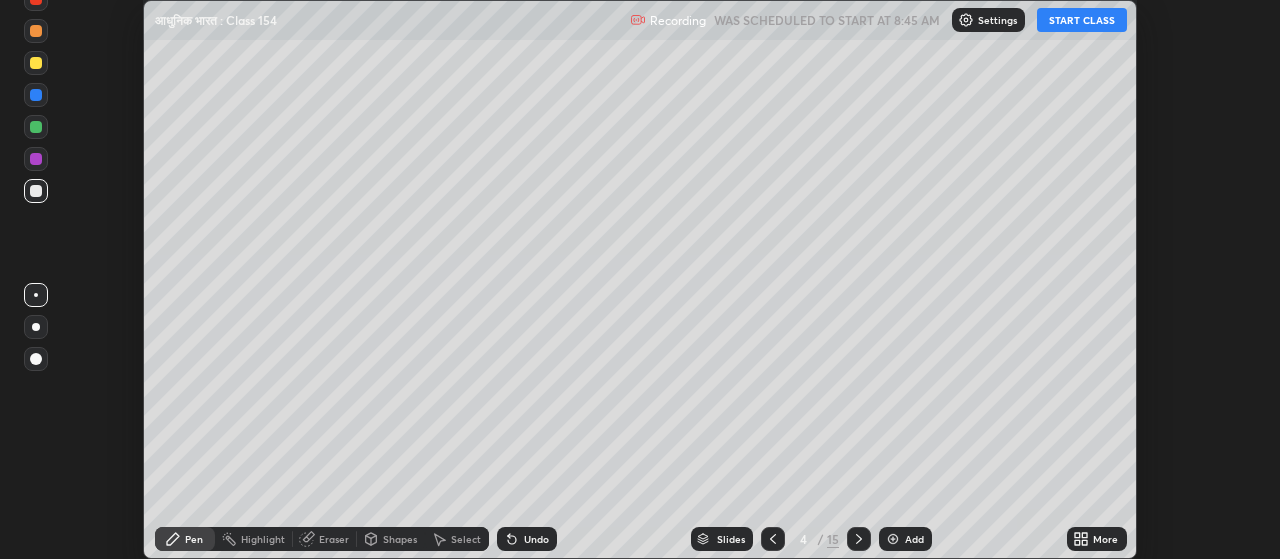 click on "Add" at bounding box center [914, 539] 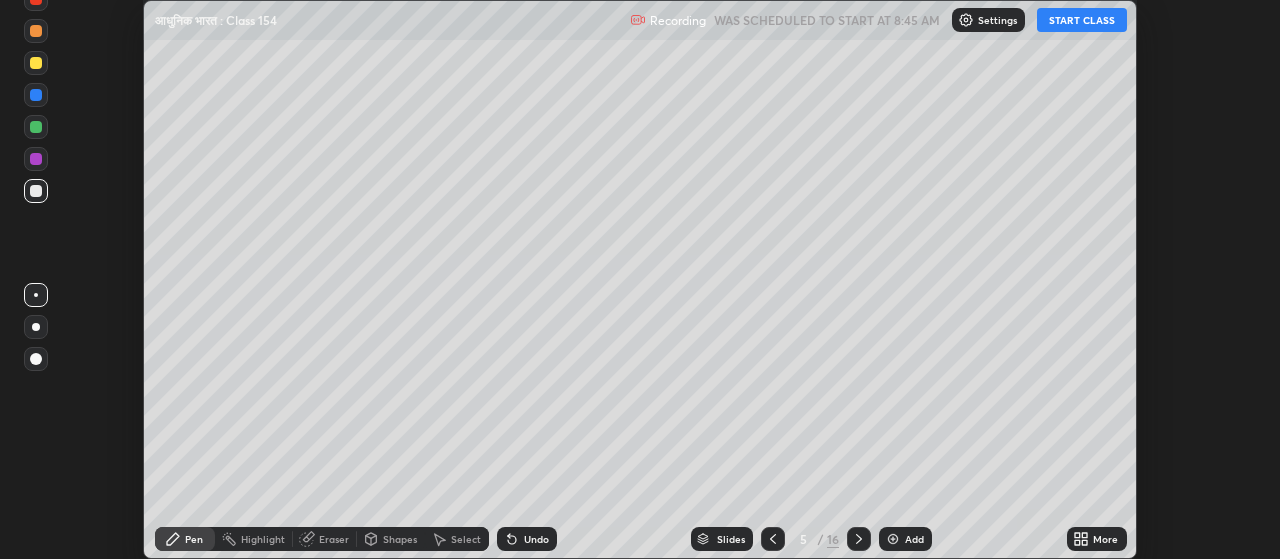 click on "More" at bounding box center [1105, 539] 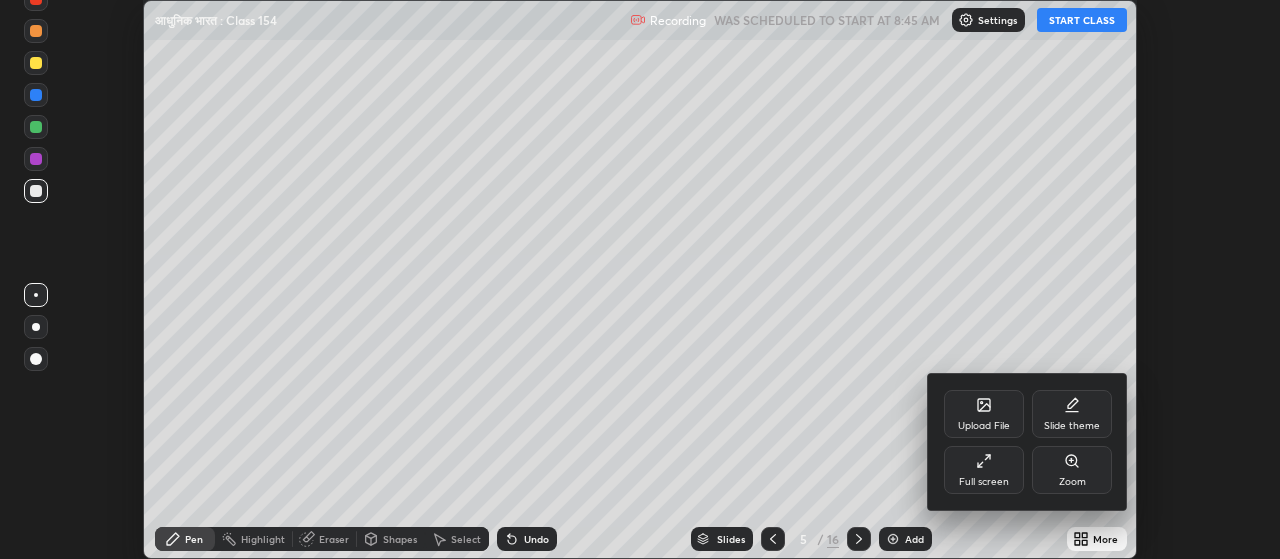 click on "Full screen" at bounding box center (984, 470) 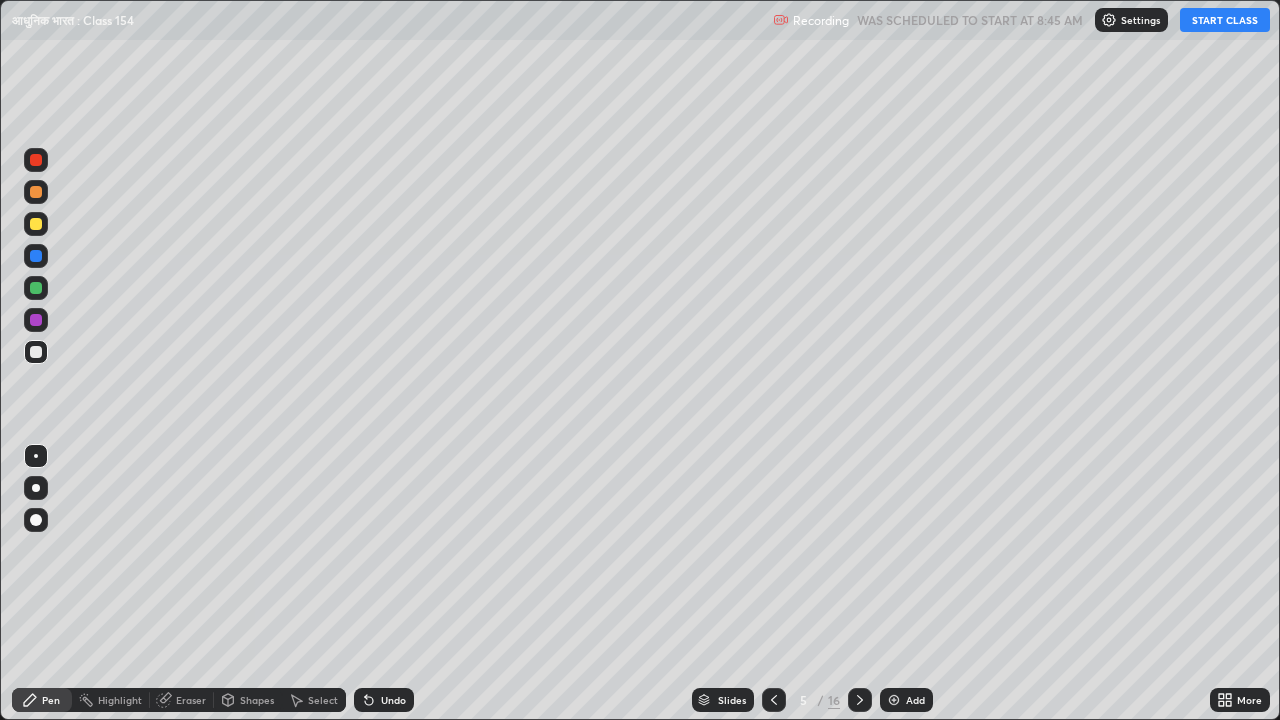 scroll, scrollTop: 99280, scrollLeft: 98720, axis: both 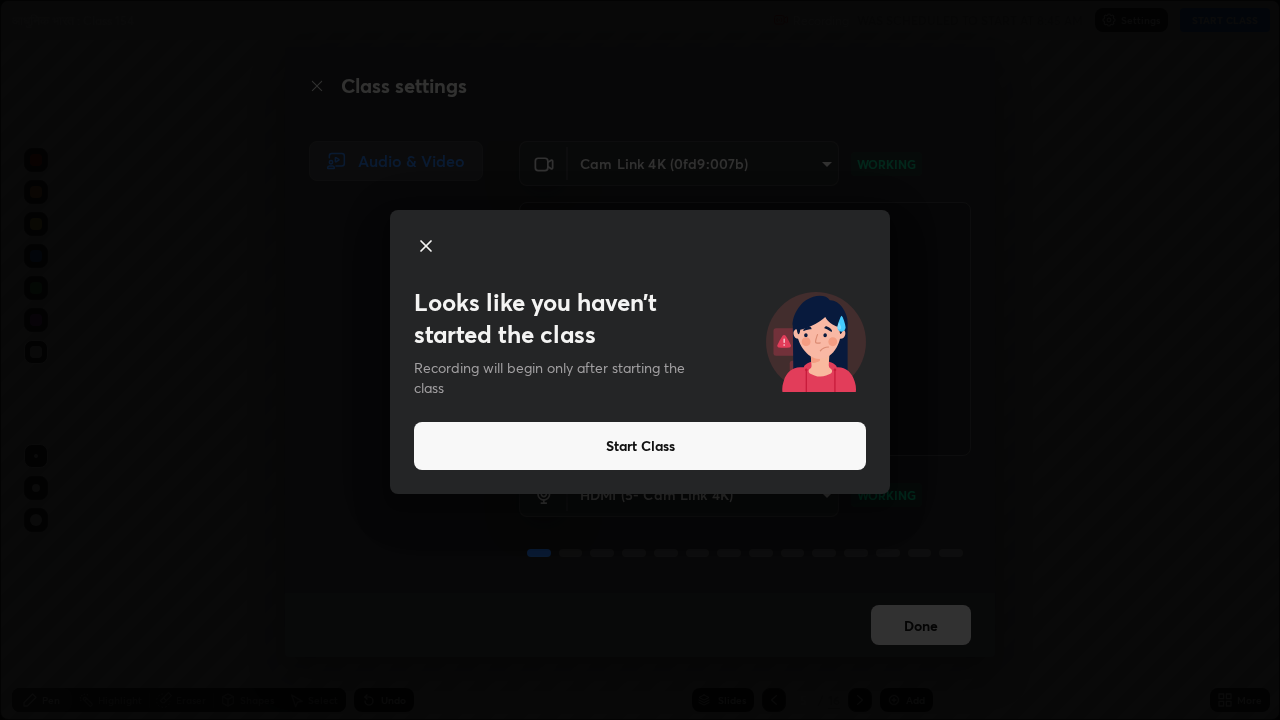click on "Start Class" at bounding box center [640, 446] 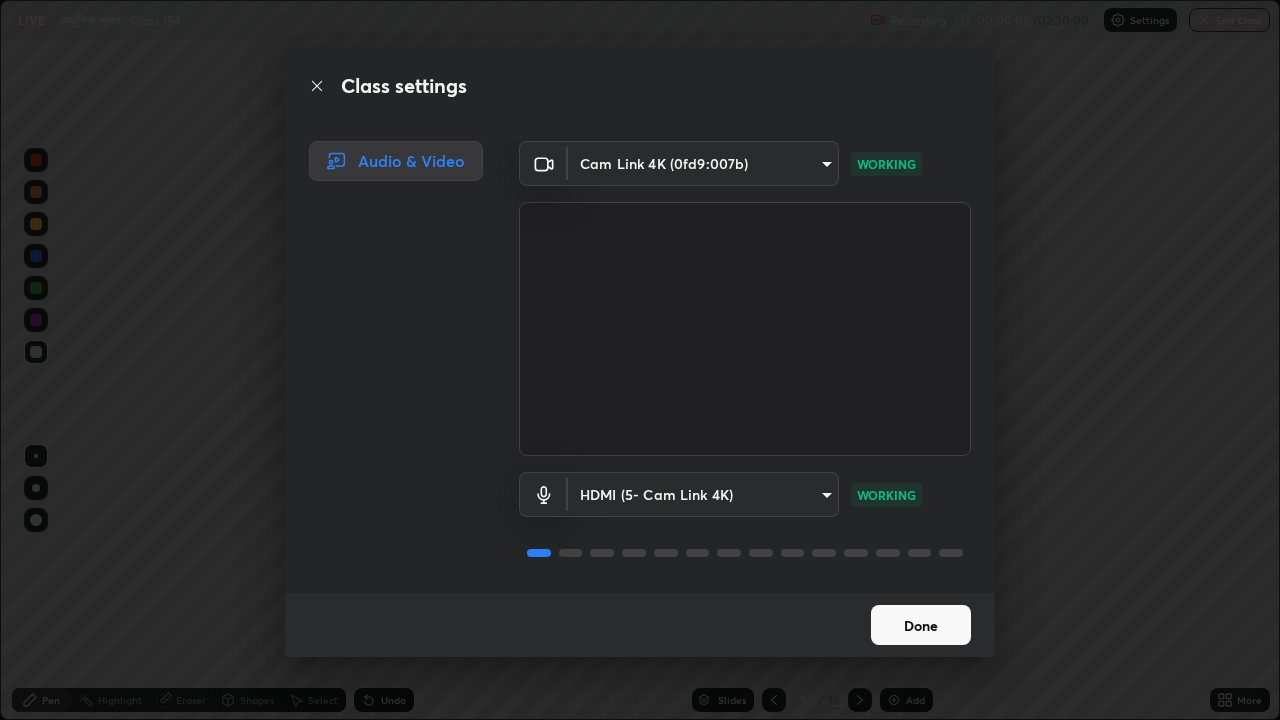 click on "Done" at bounding box center (921, 625) 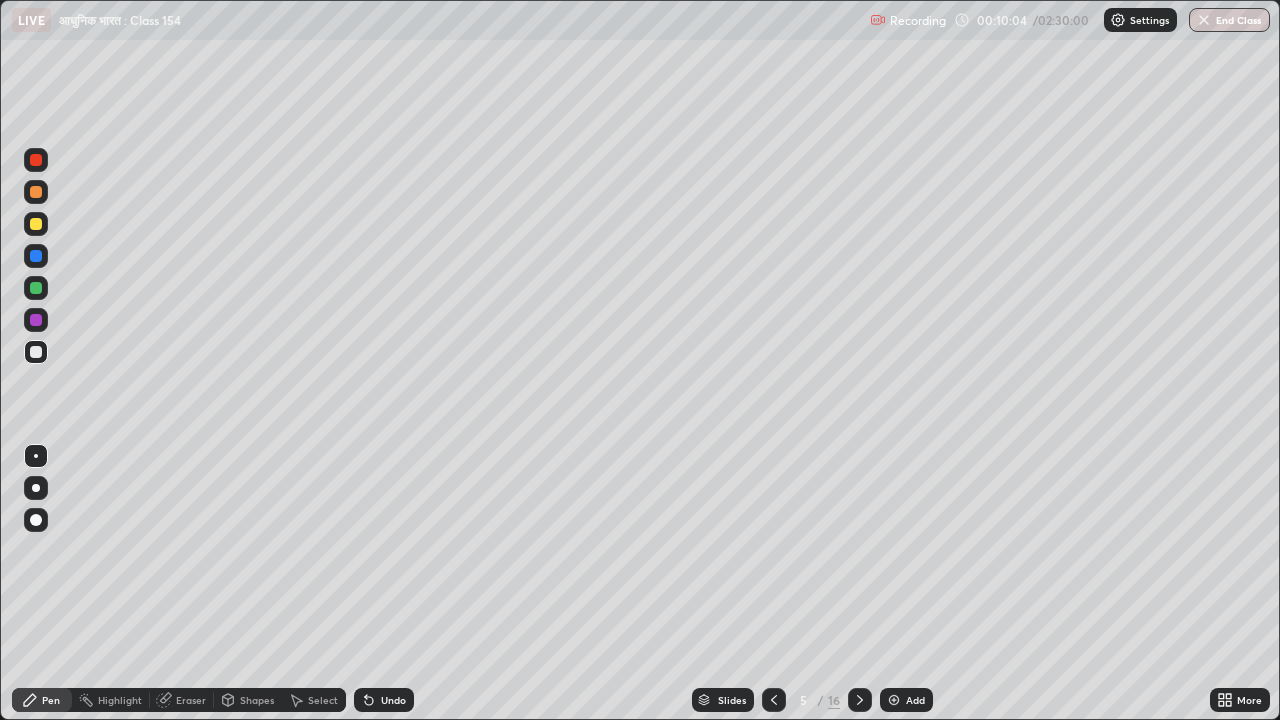click at bounding box center [36, 488] 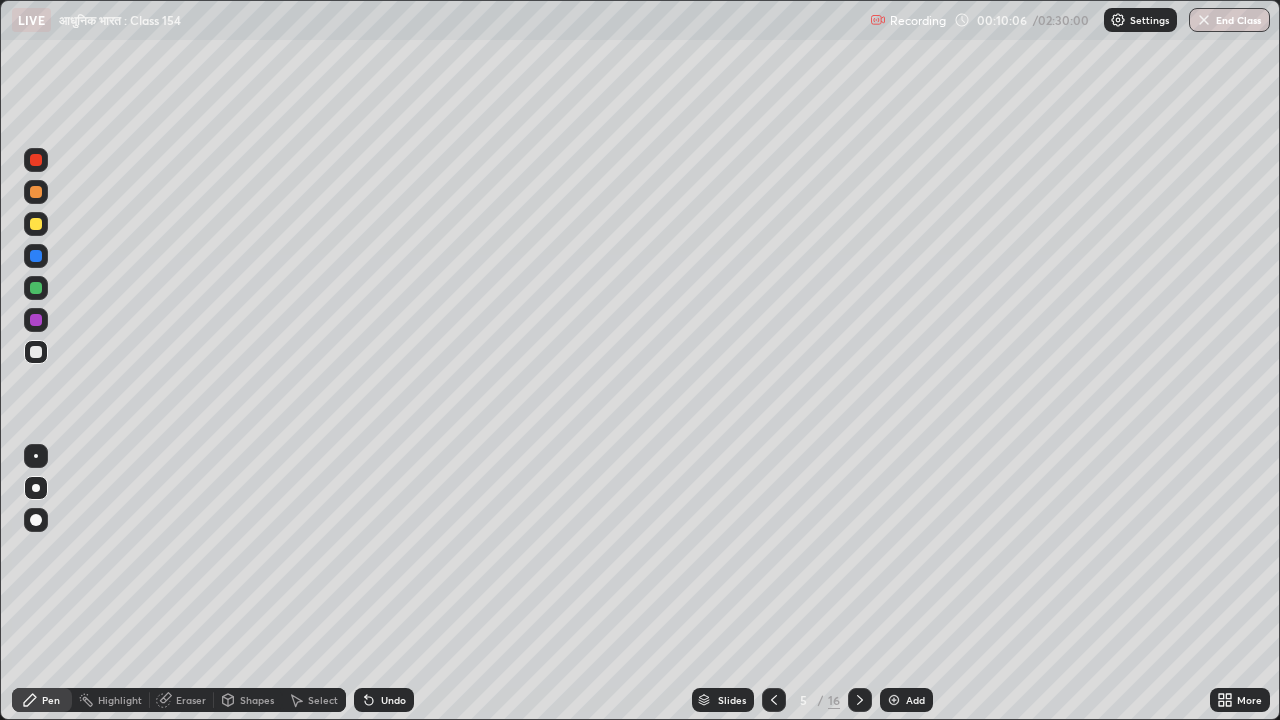 click at bounding box center [36, 224] 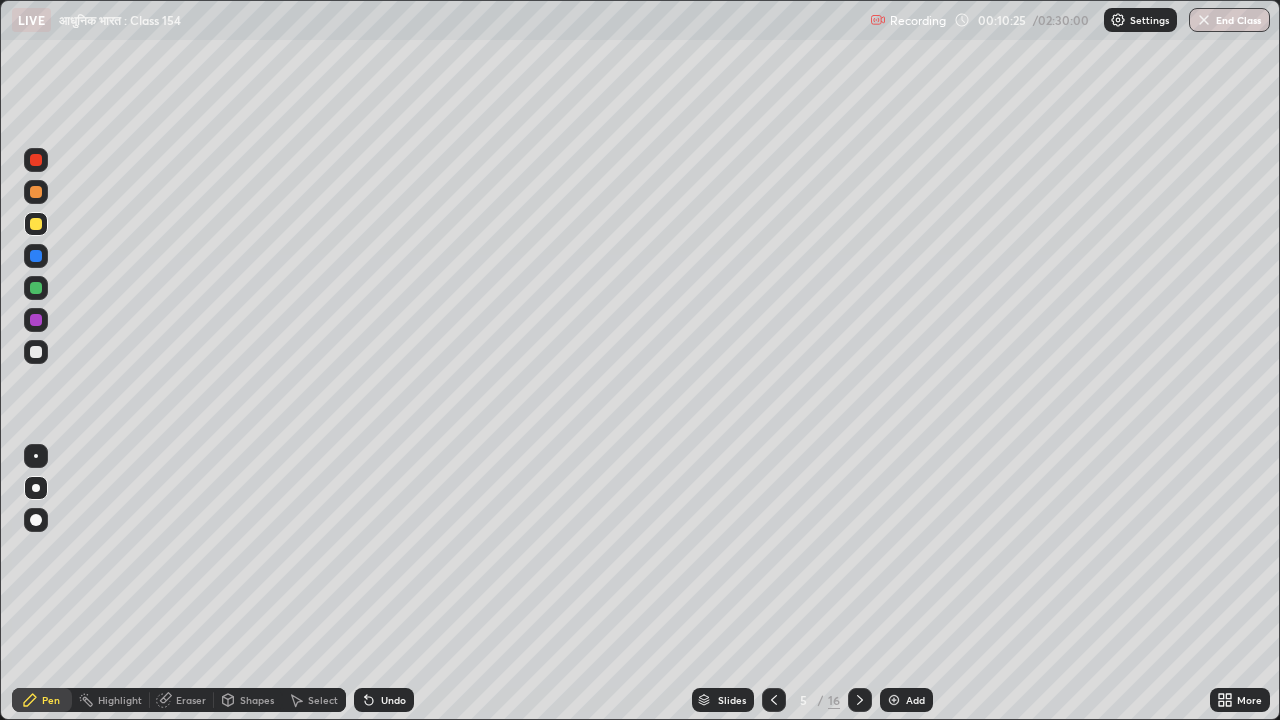 click on "Eraser" at bounding box center [191, 700] 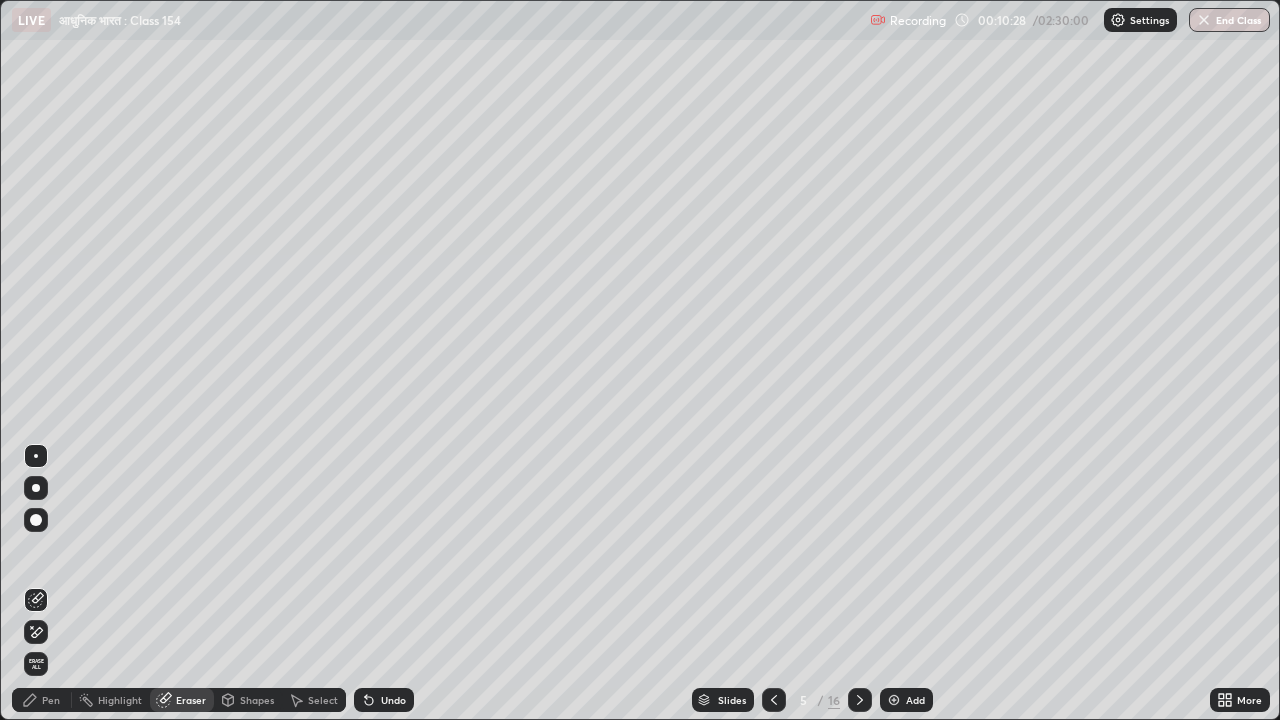 click on "Pen" at bounding box center (51, 700) 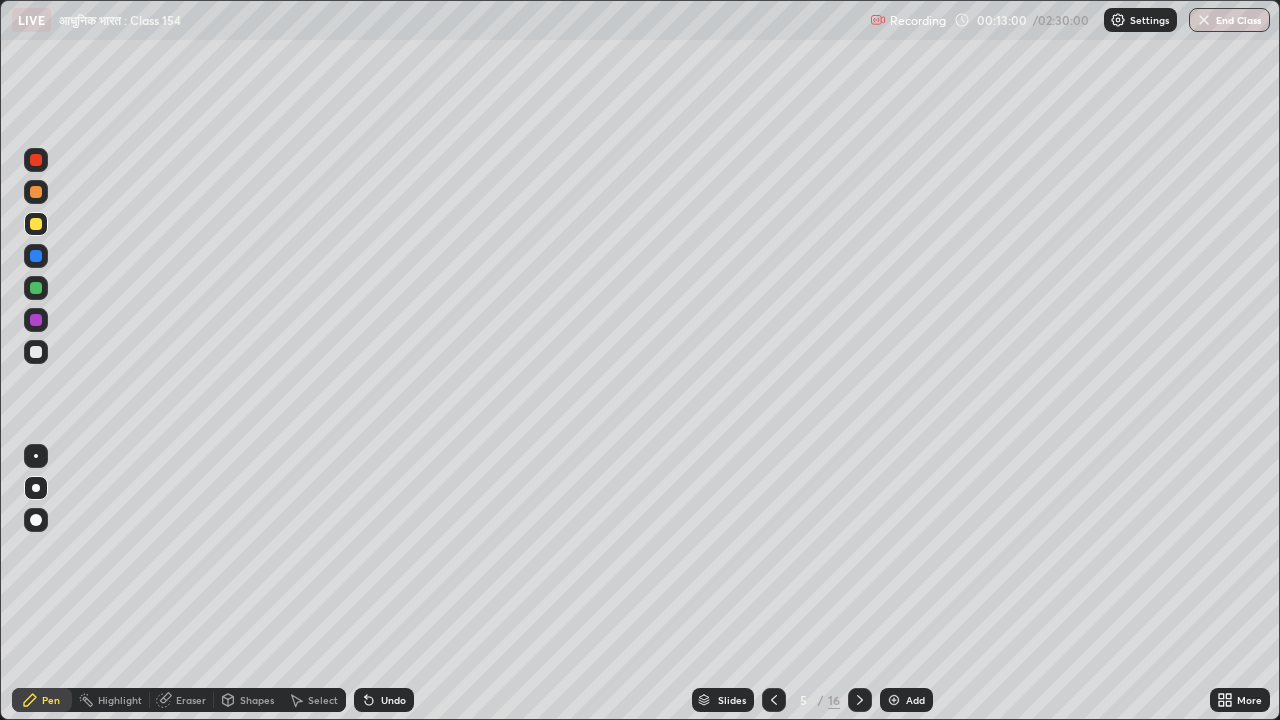 click on "Eraser" at bounding box center (191, 700) 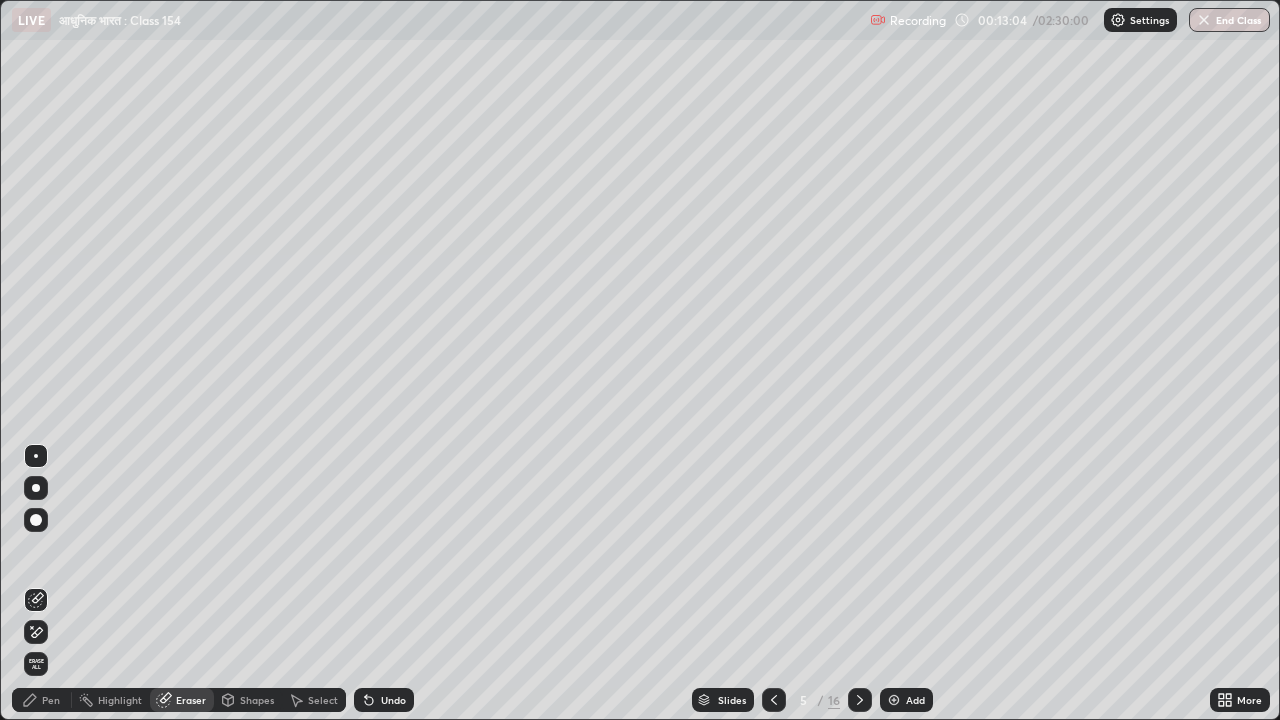 click on "Pen" at bounding box center (51, 700) 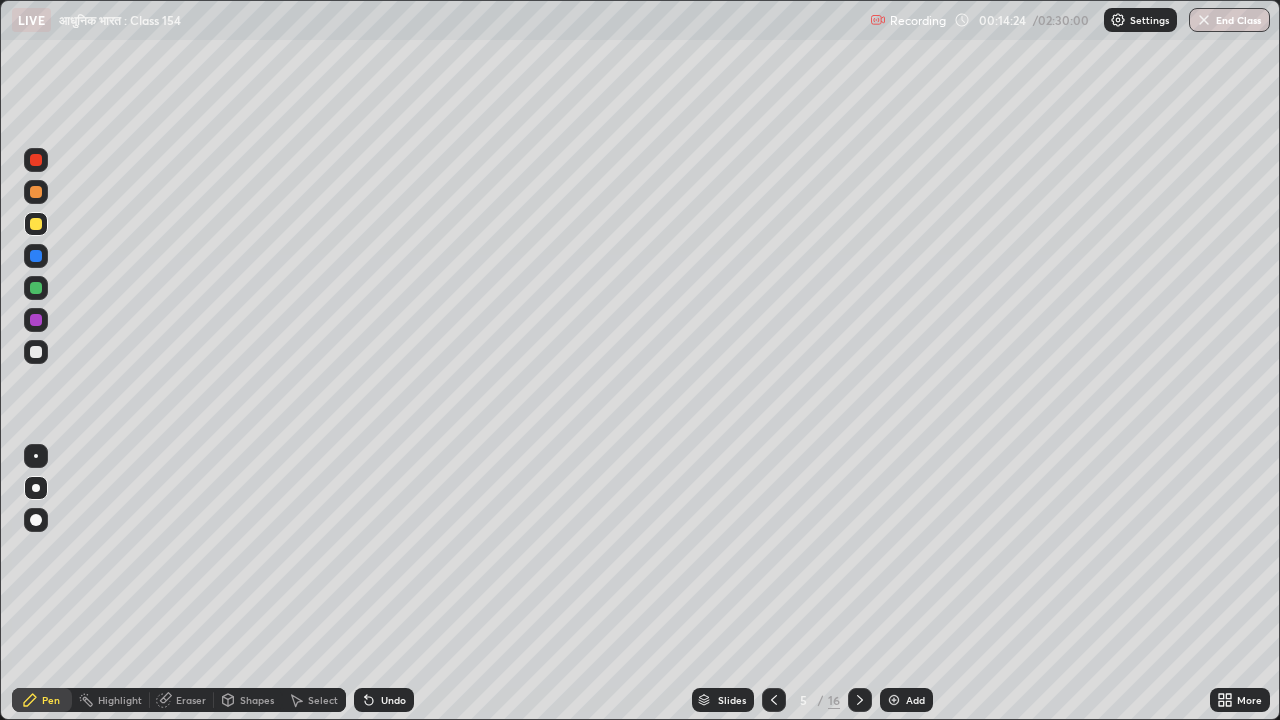 click 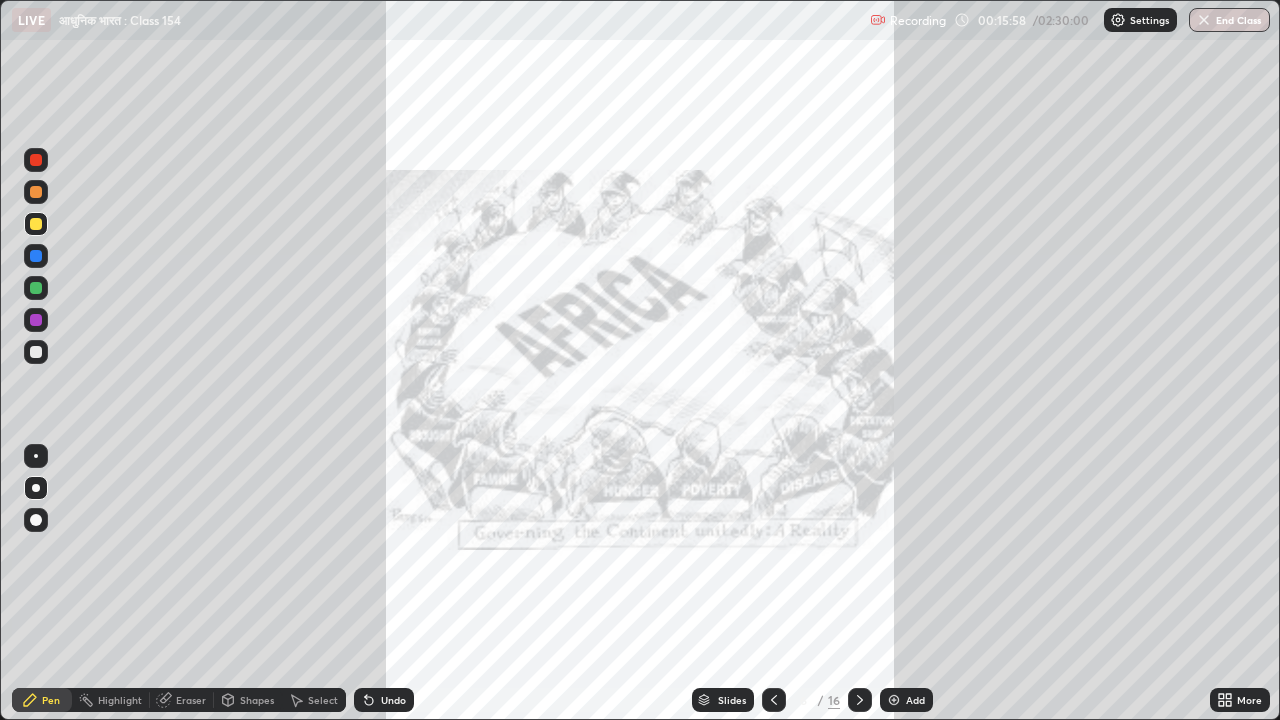 click 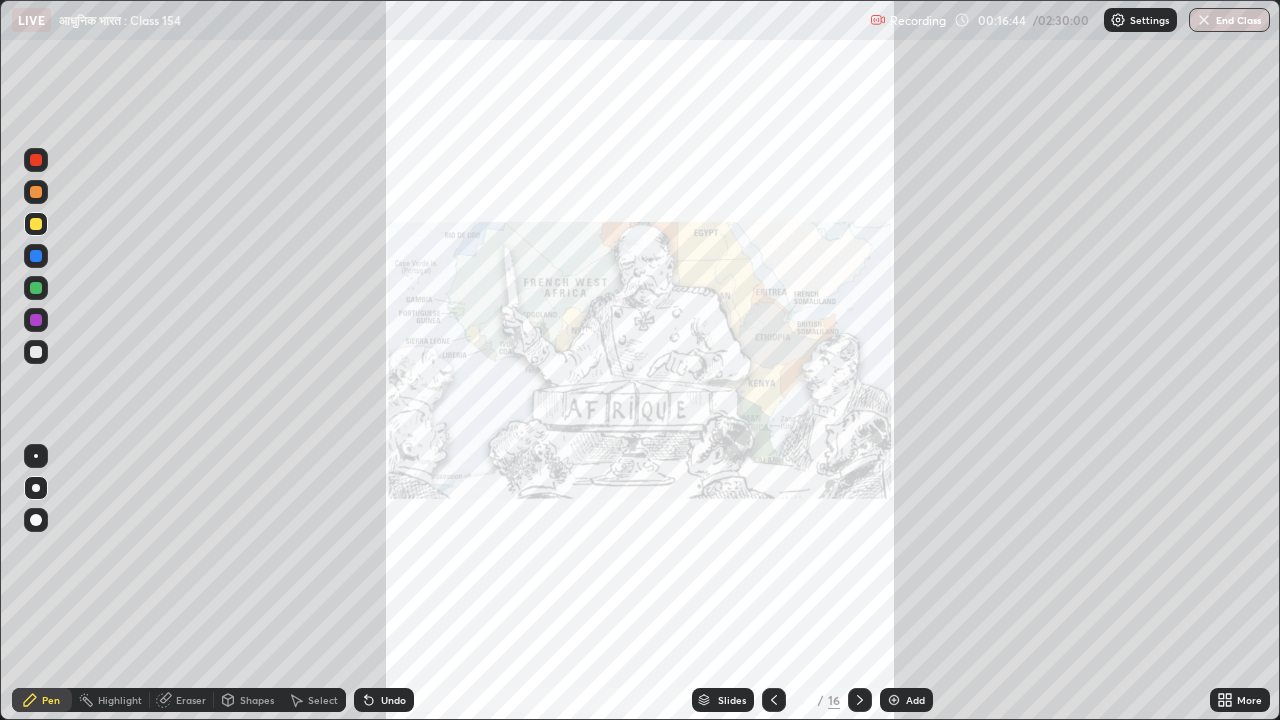 click 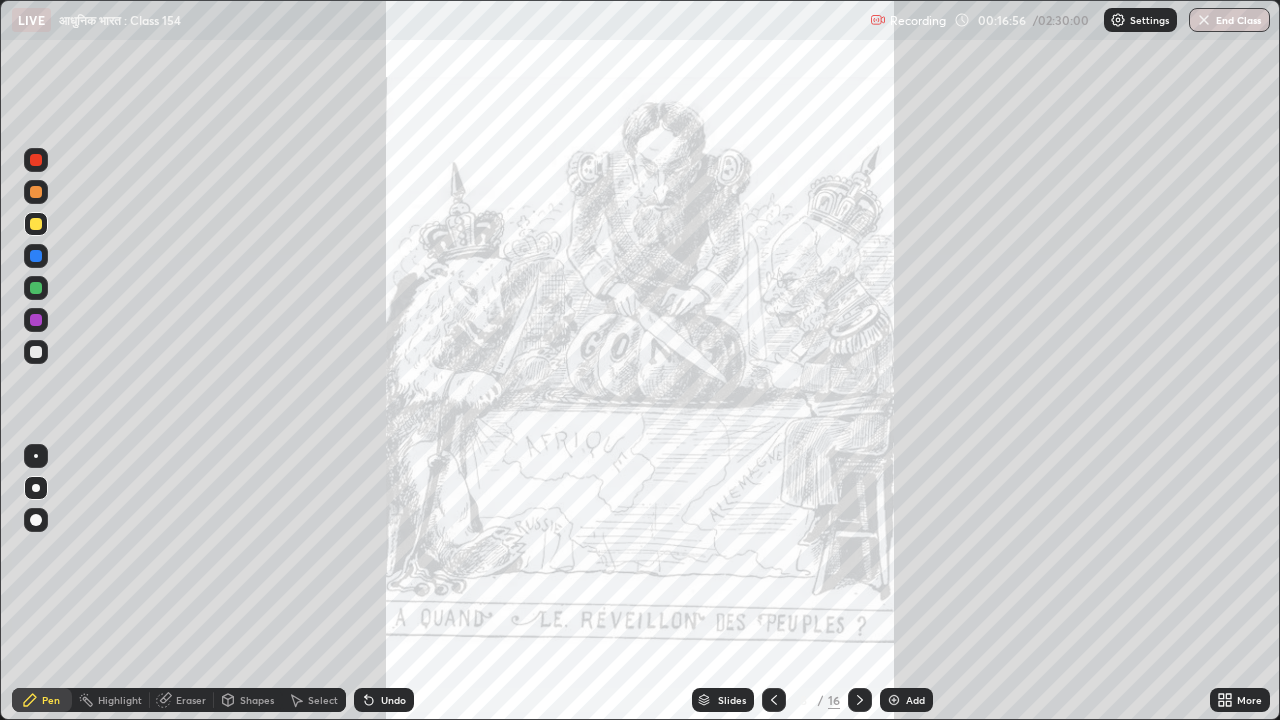 click 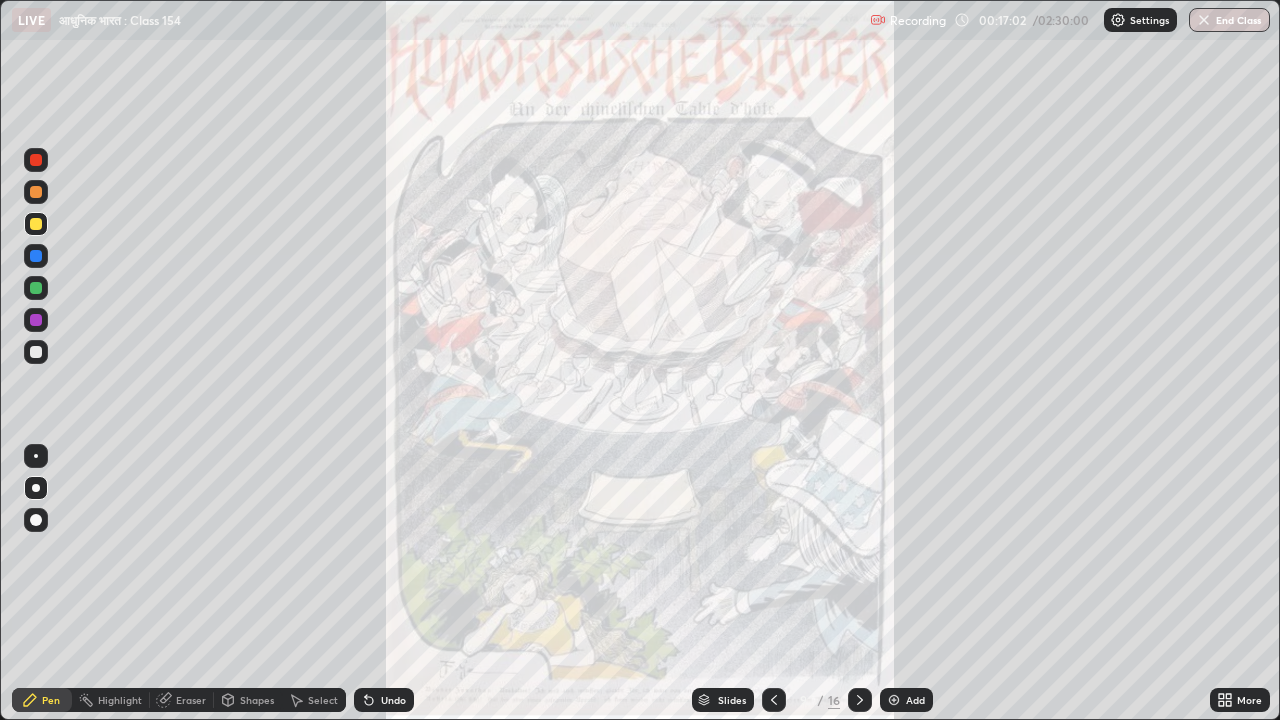 click 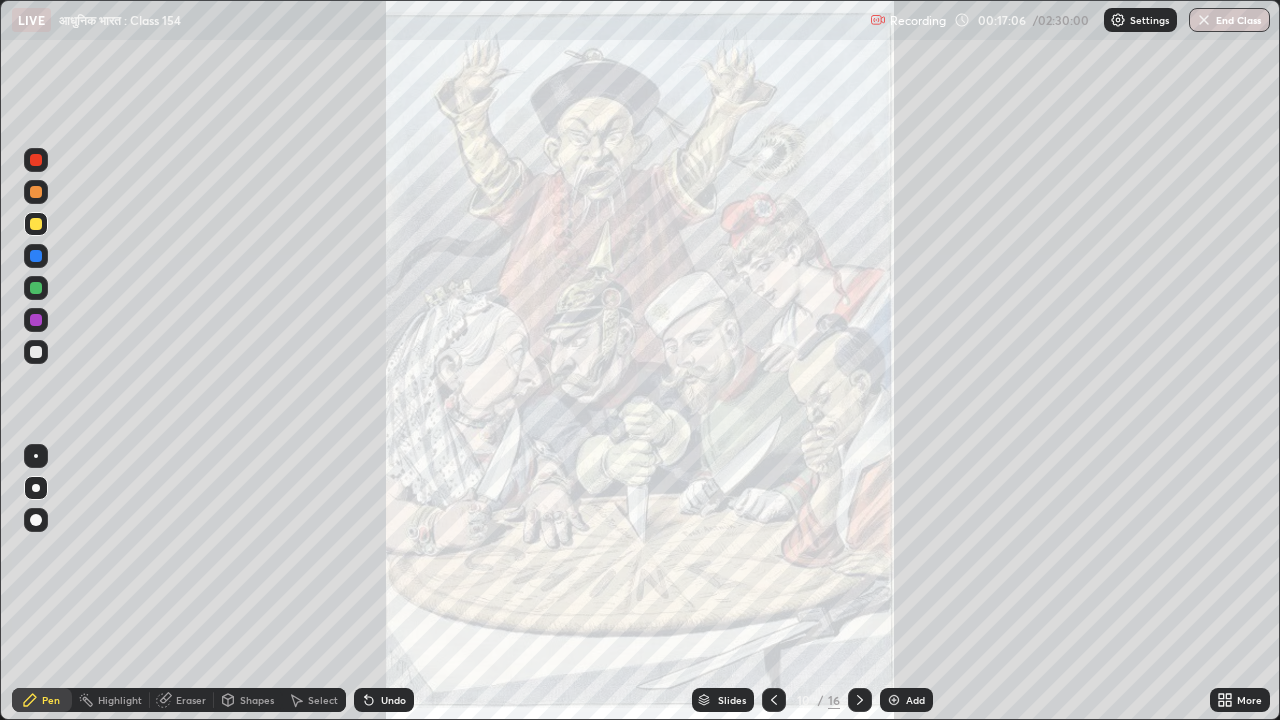 click 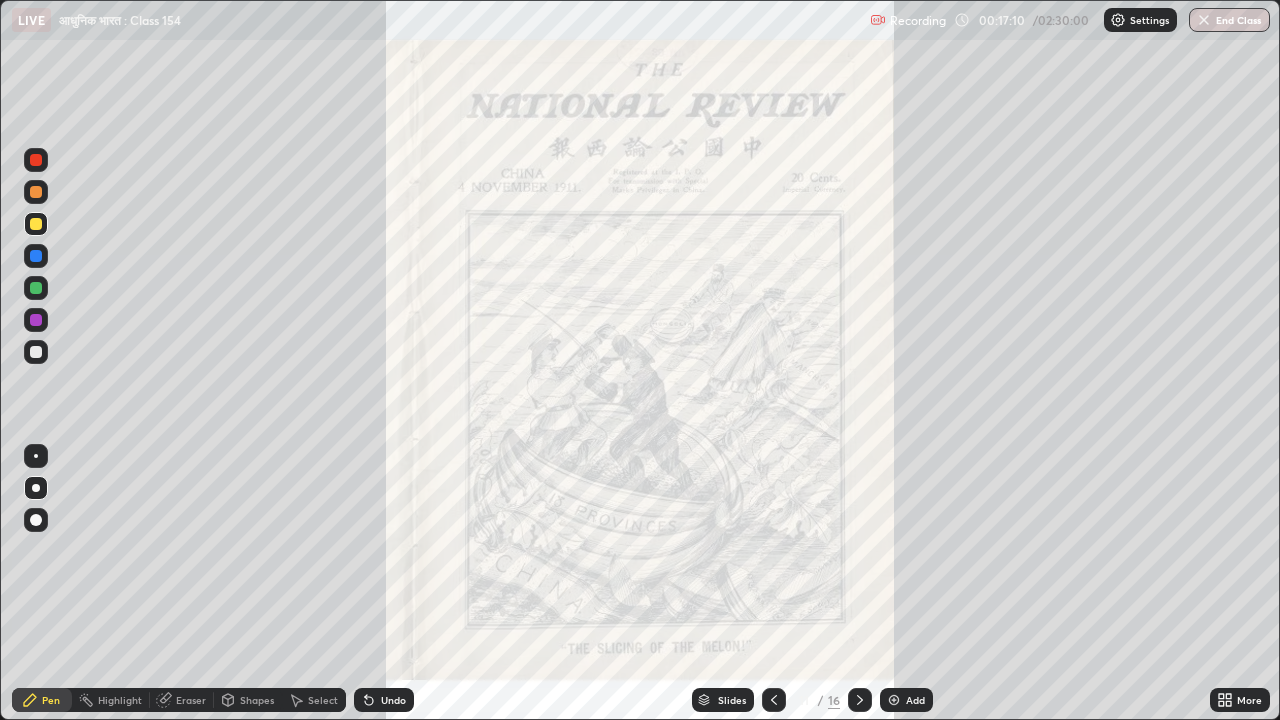 click 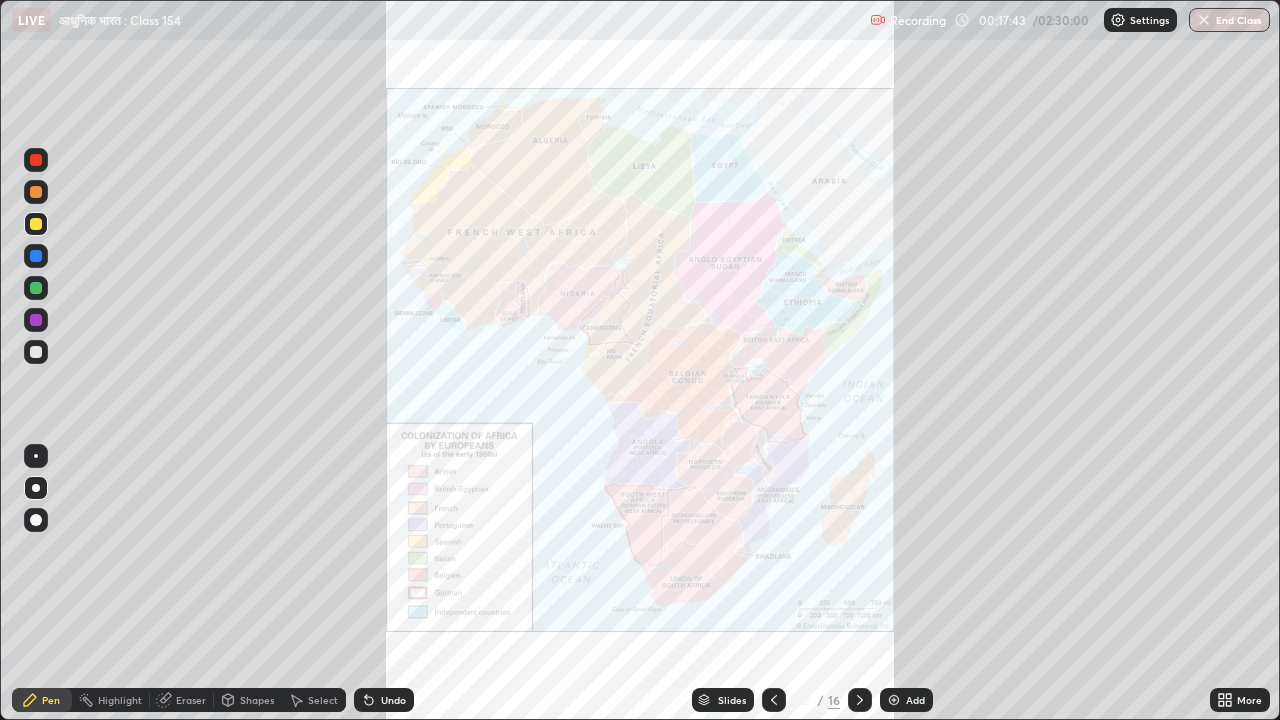click at bounding box center (36, 256) 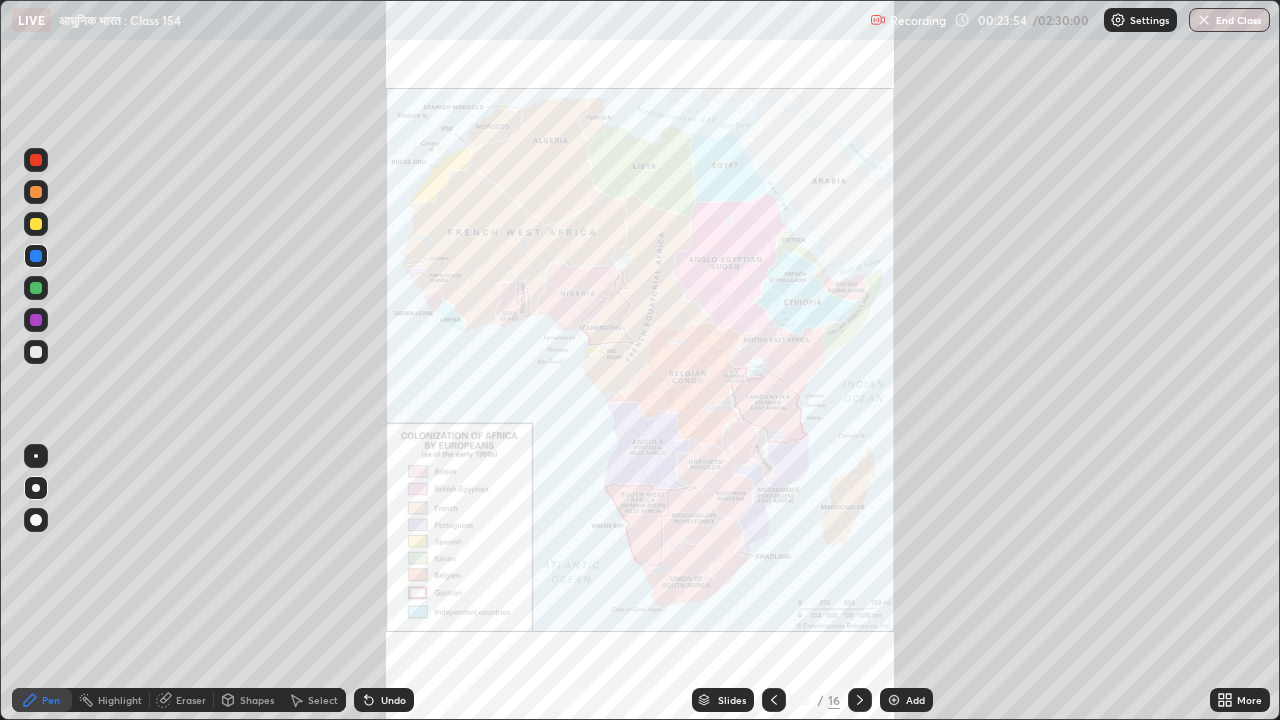 click at bounding box center (36, 288) 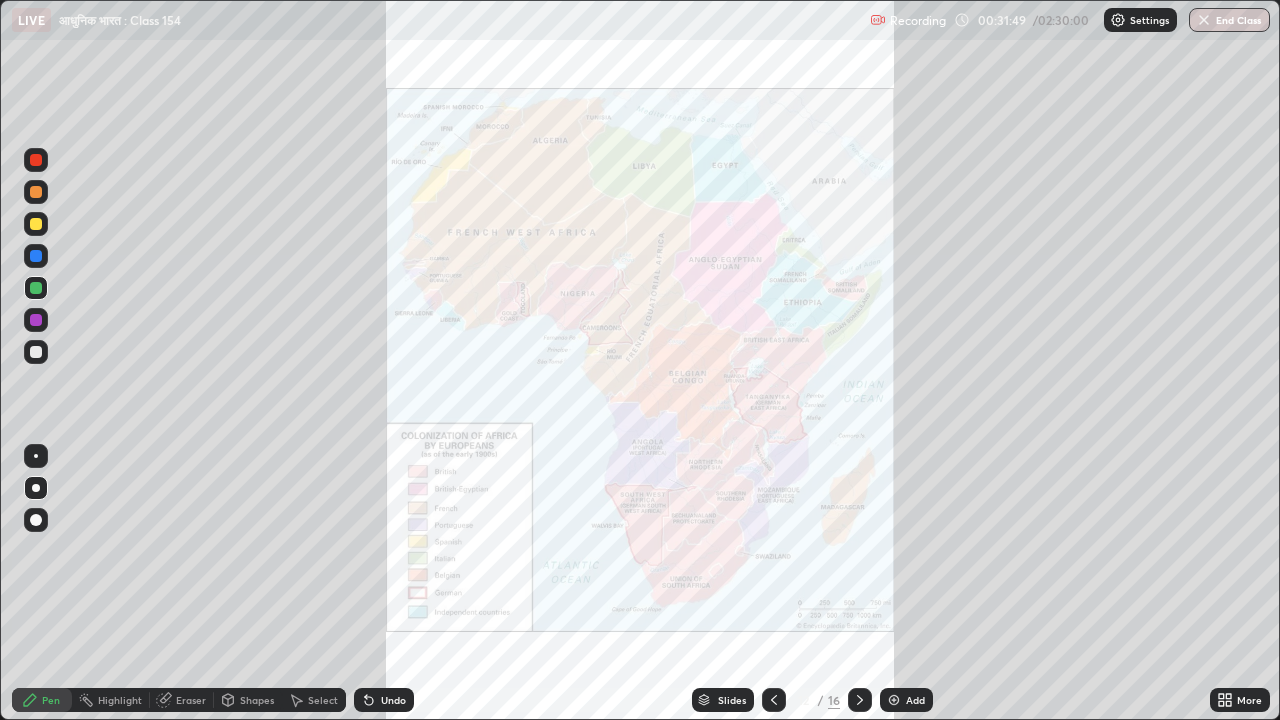 click 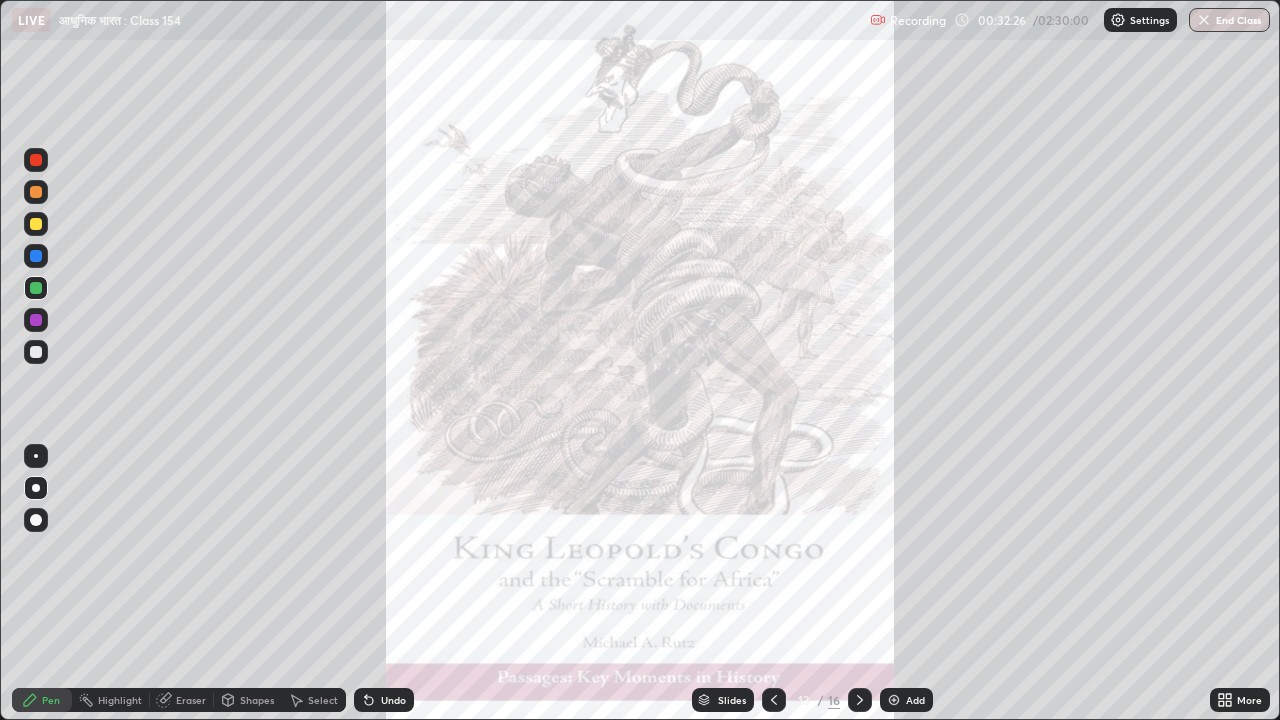 click 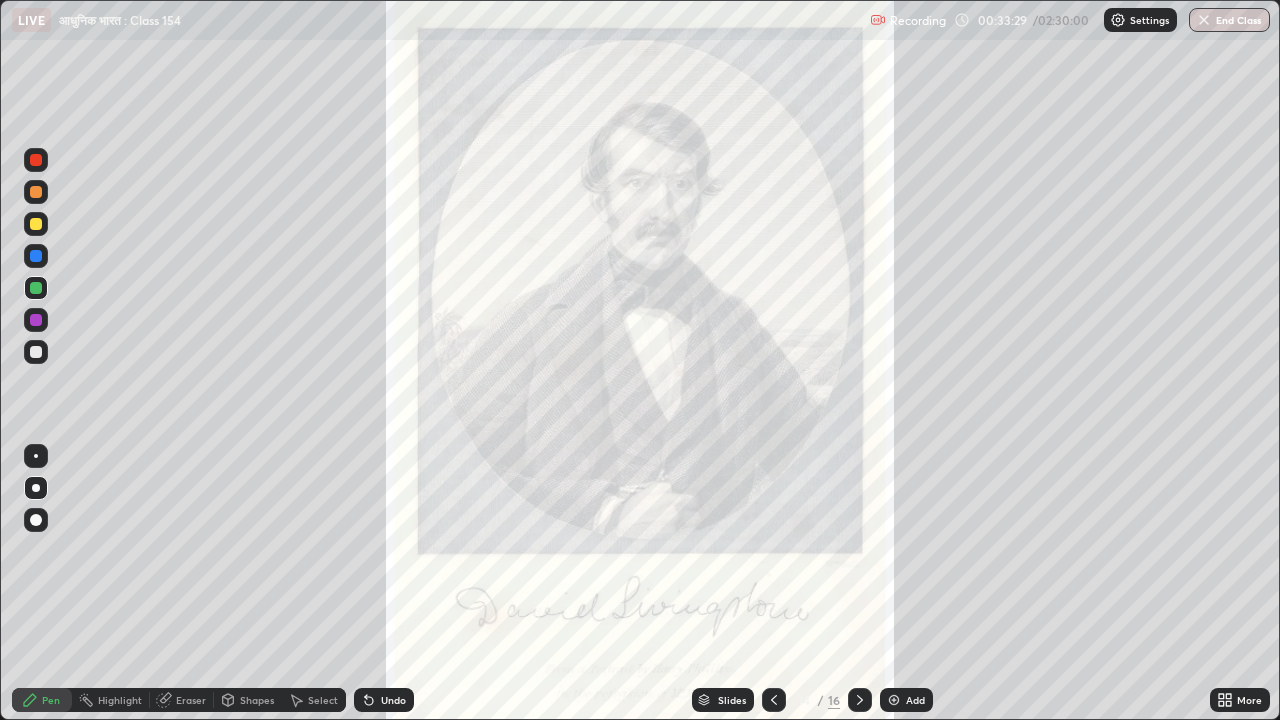 click 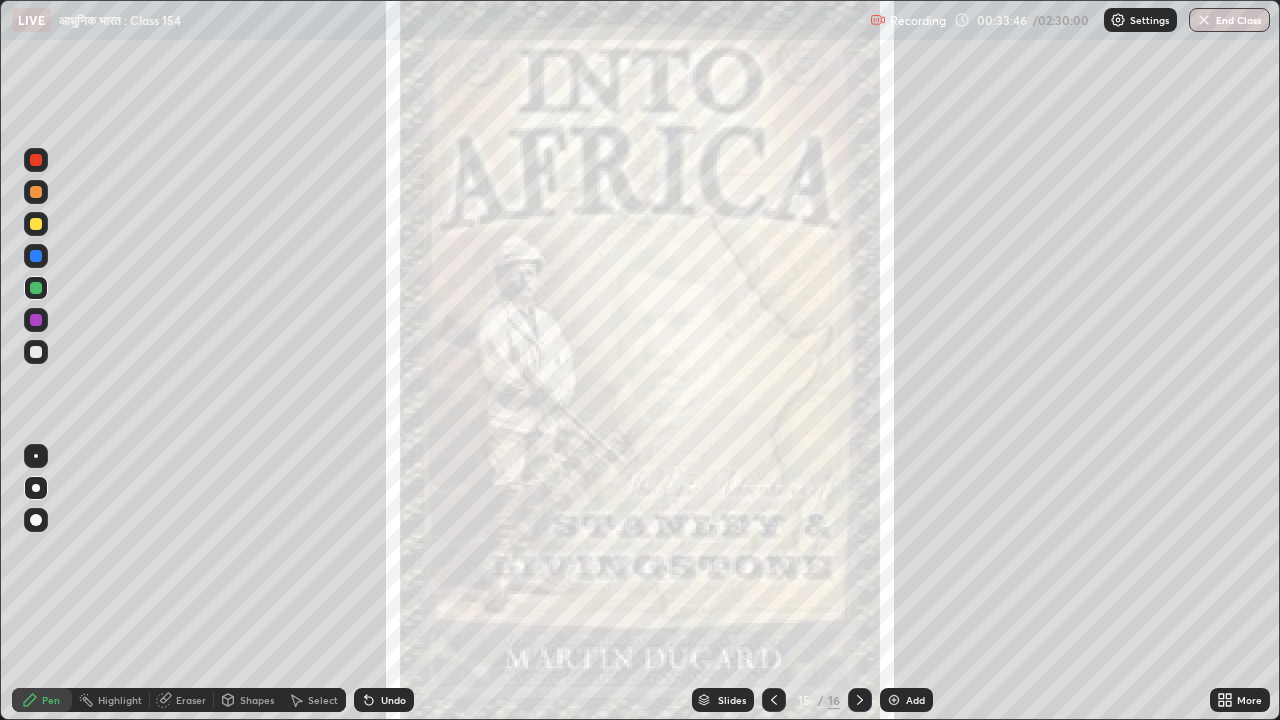 click 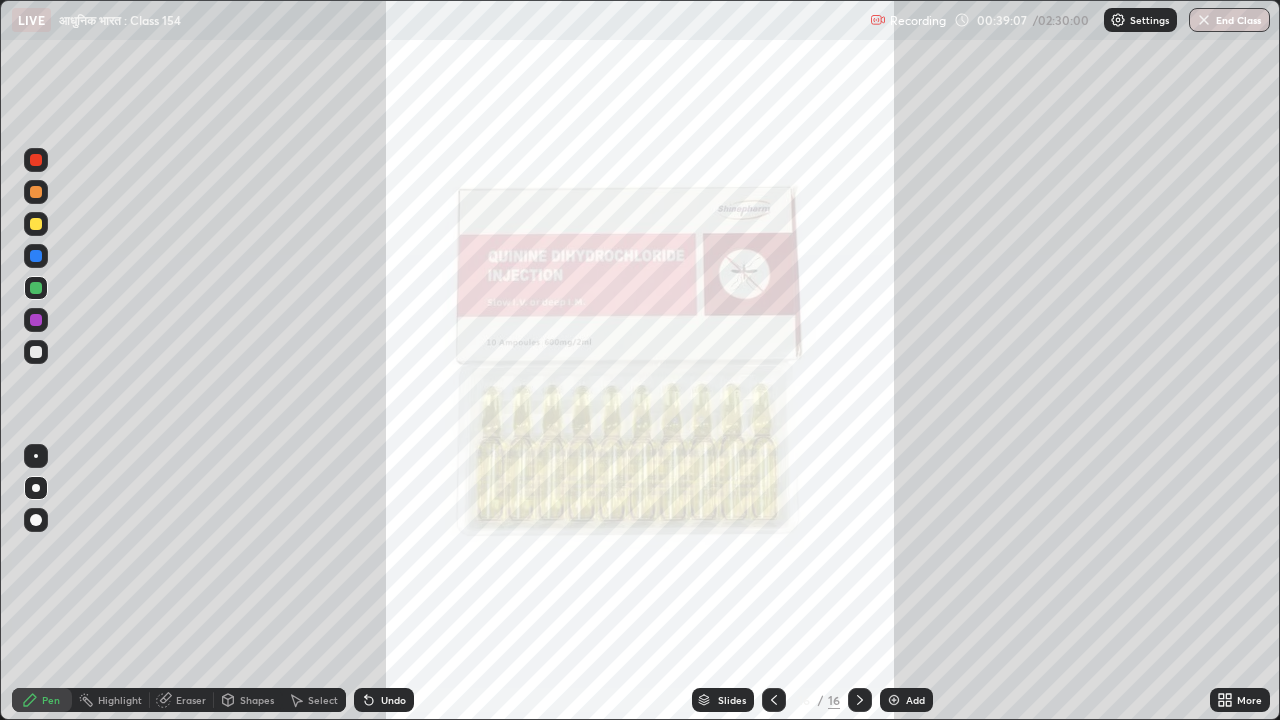 click 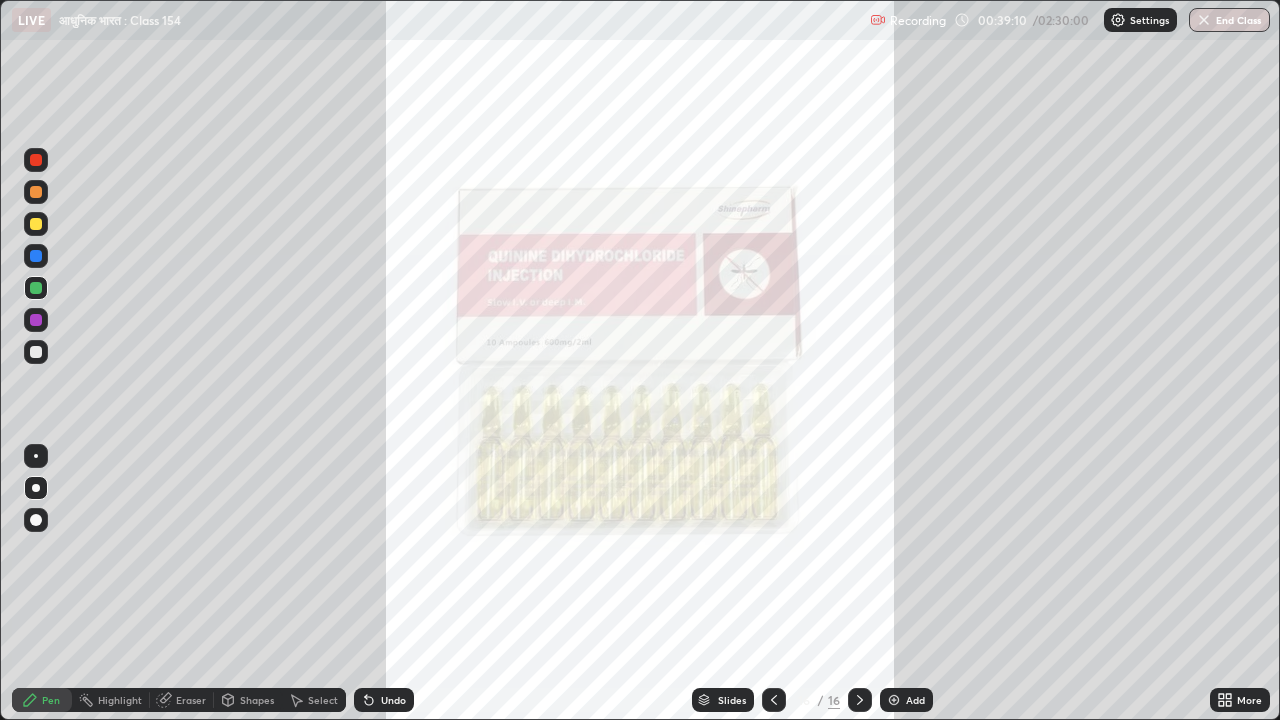 click 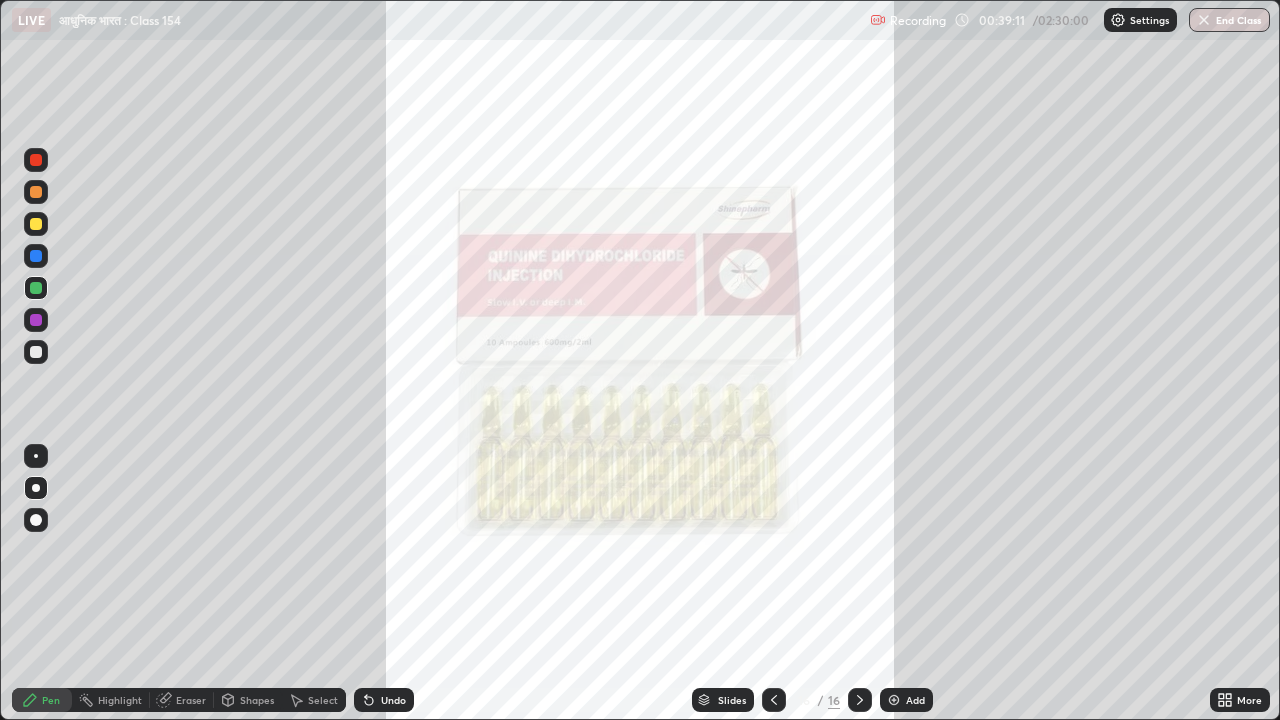 click 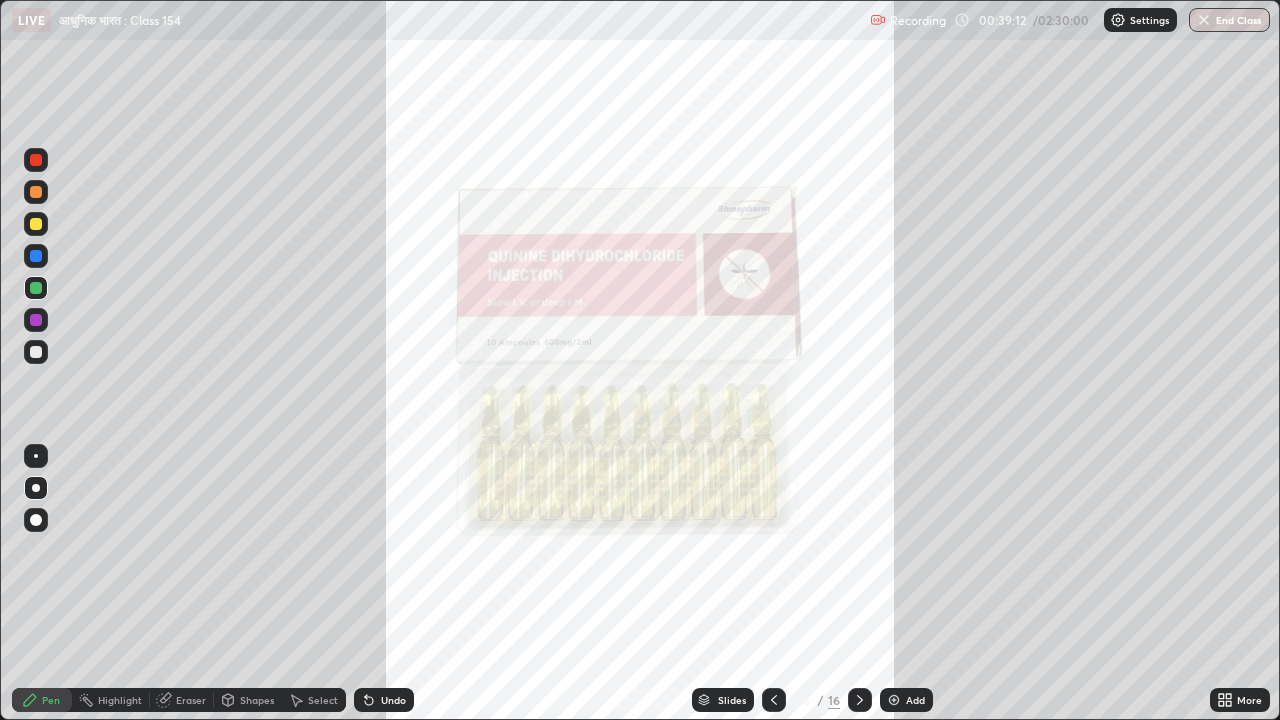 click 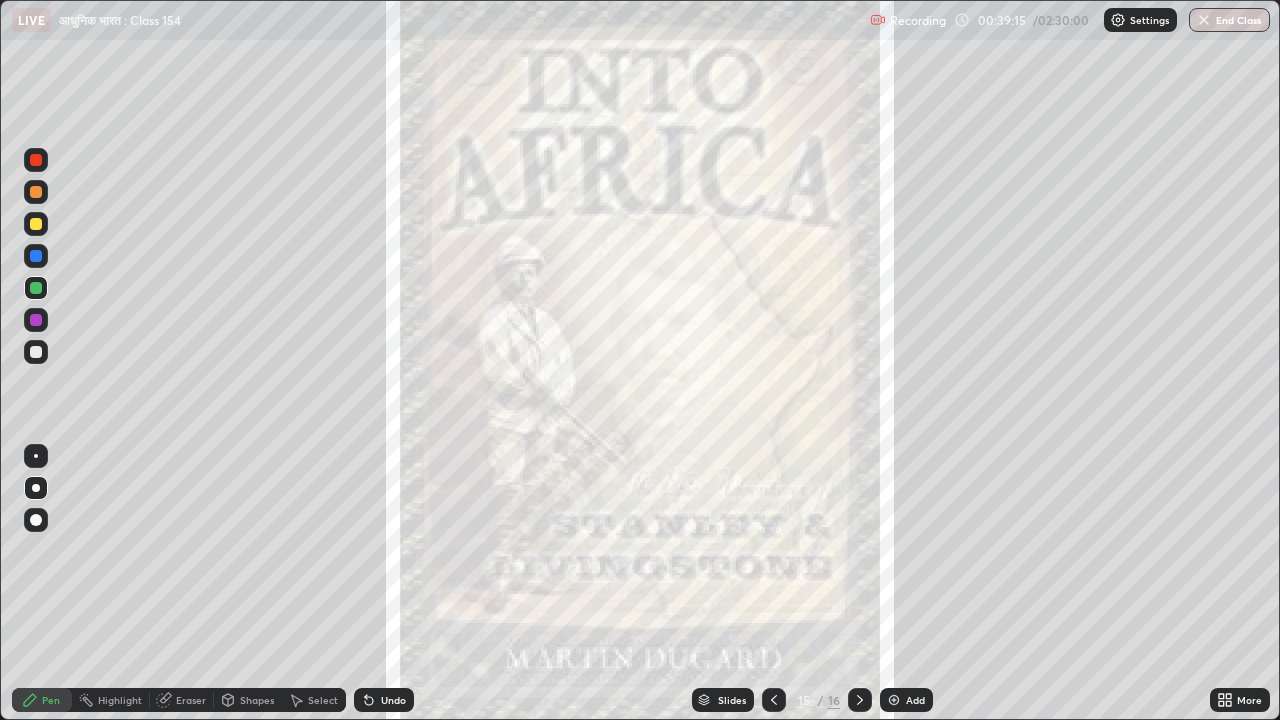 click 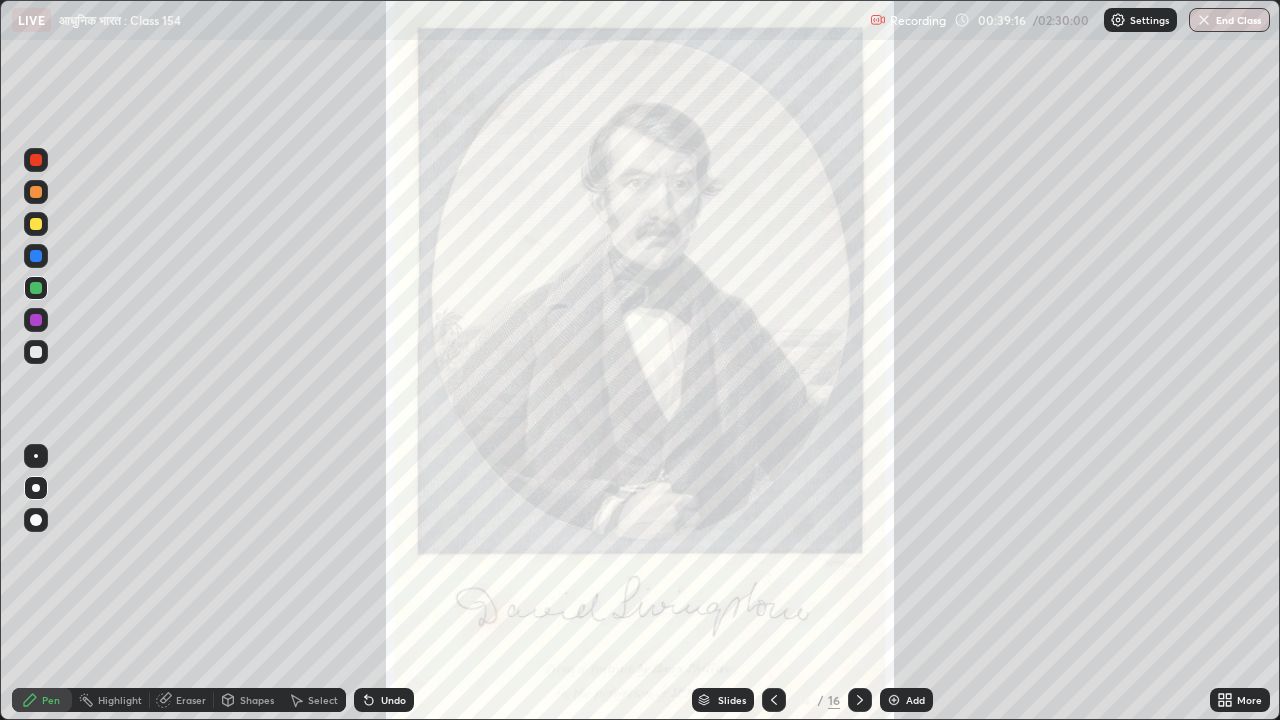 click 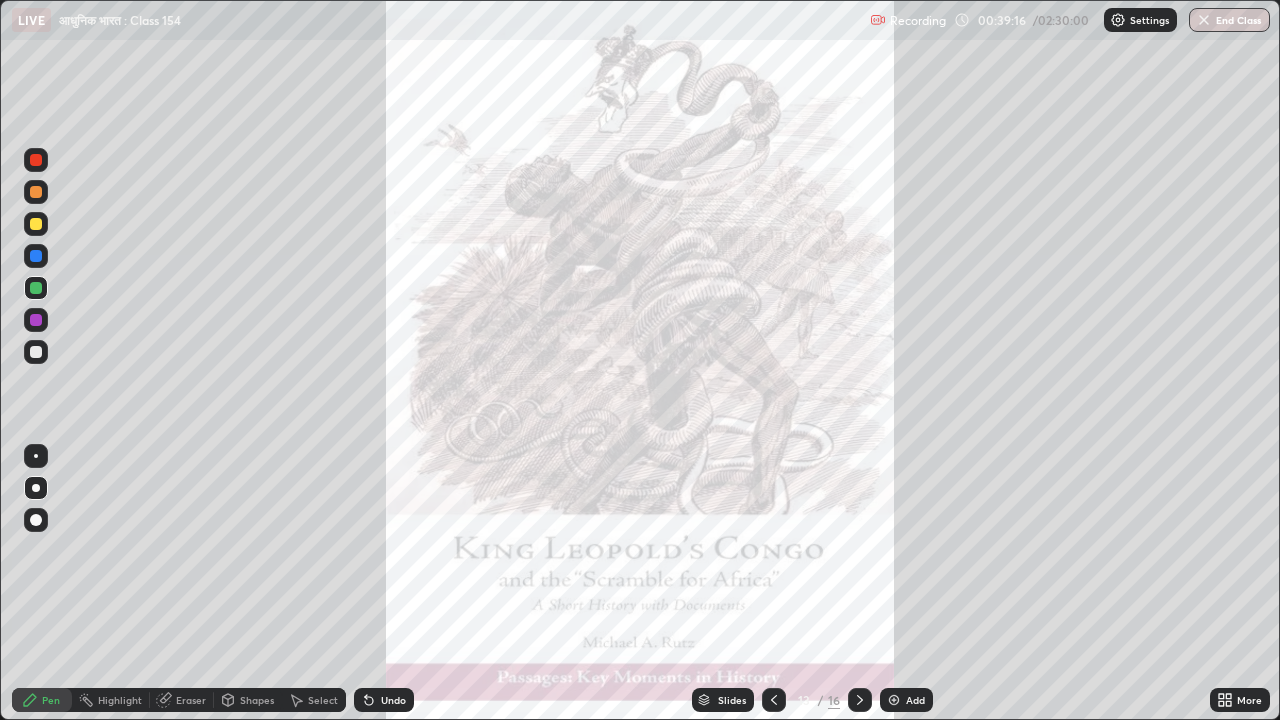 click 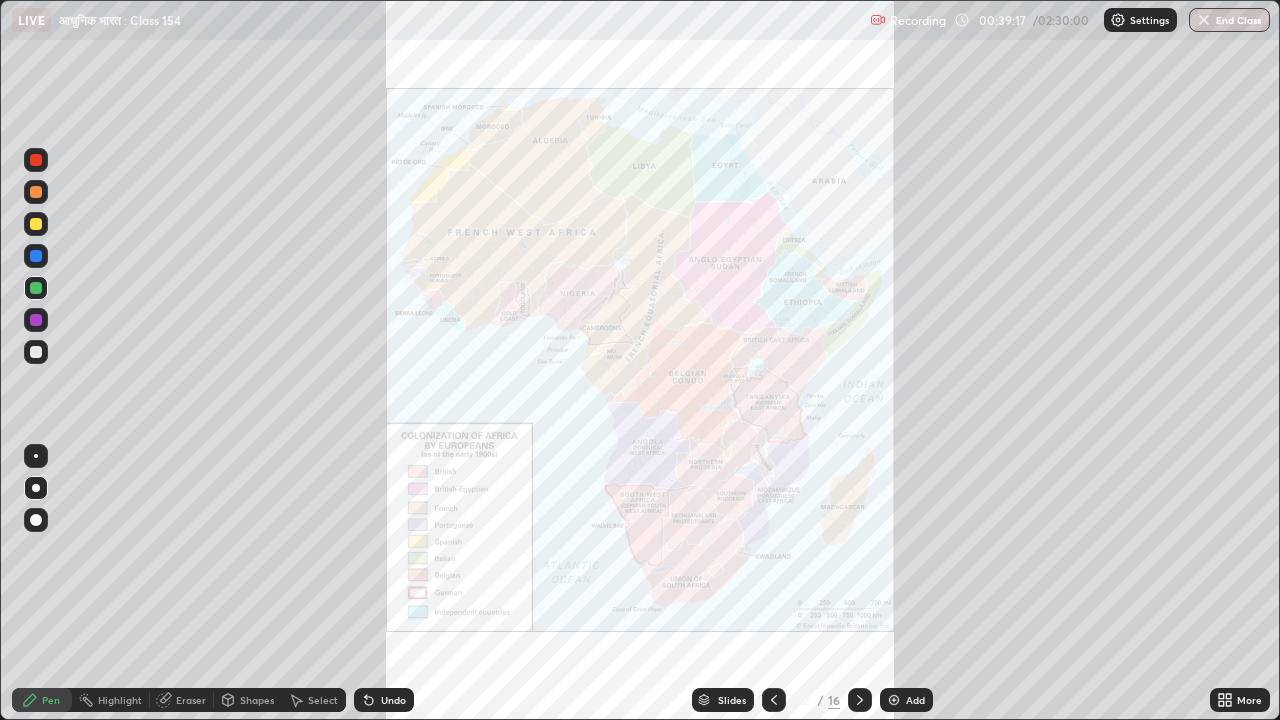 click 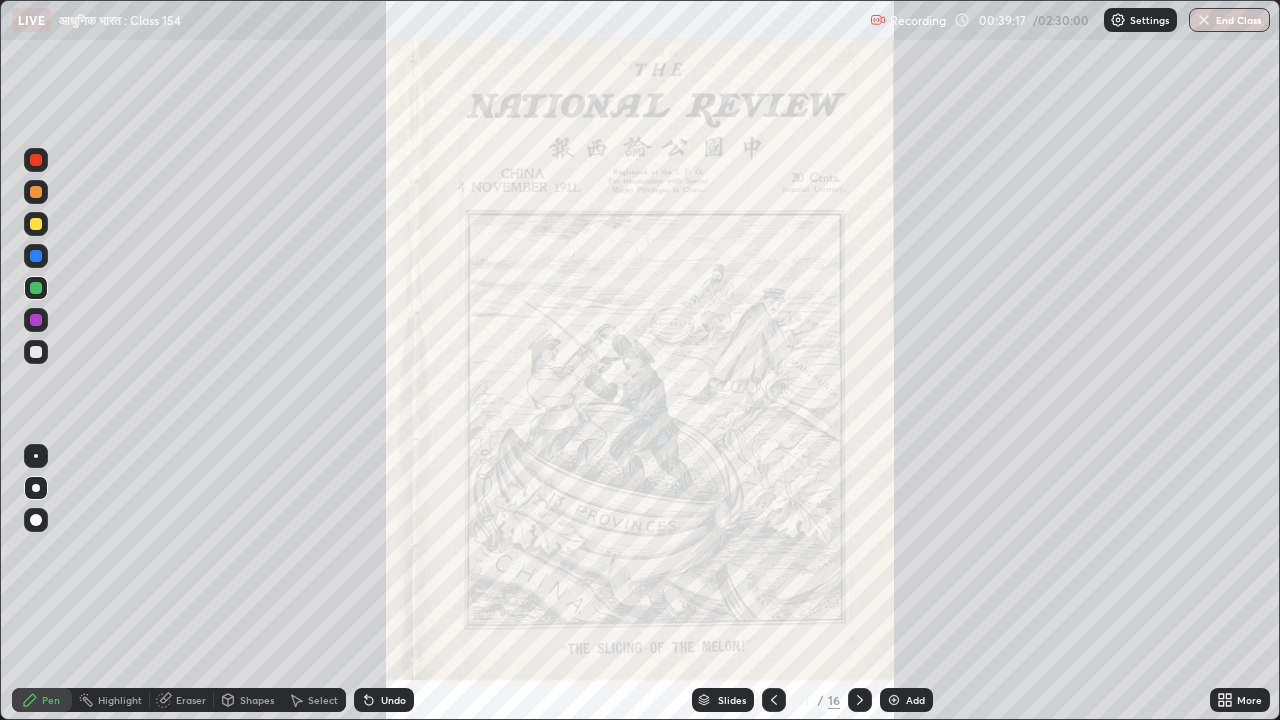 click 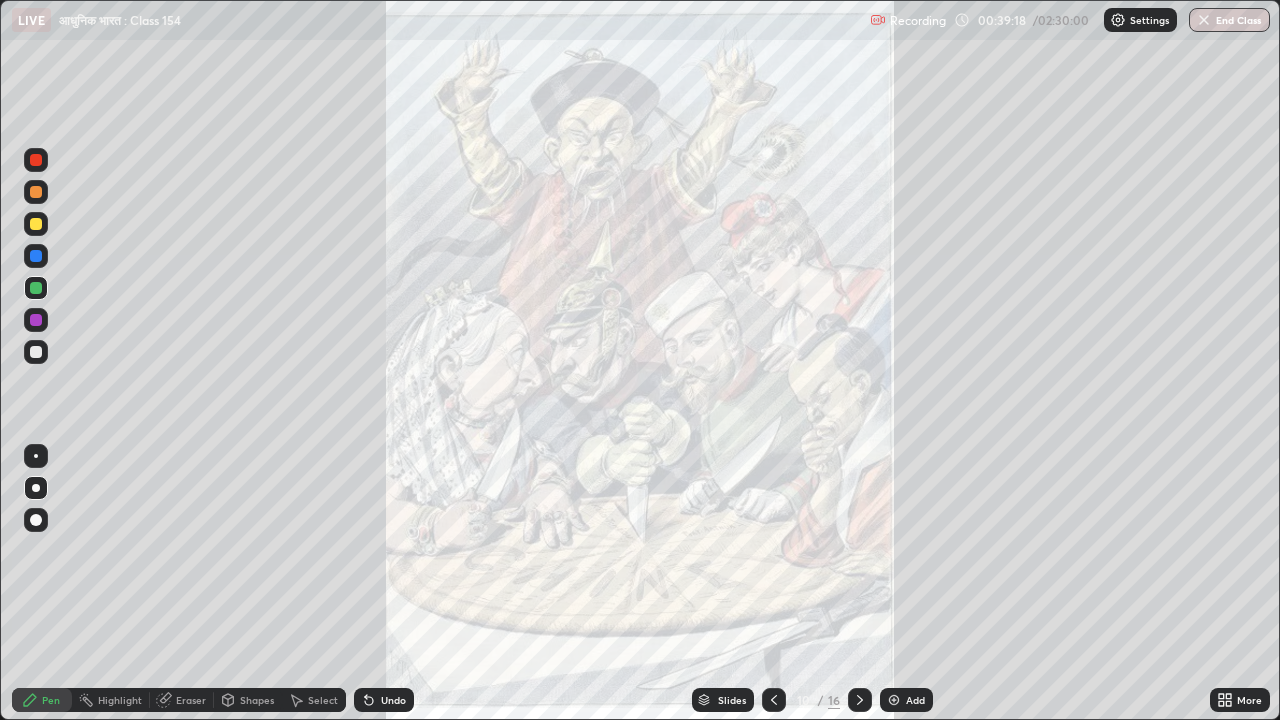 click 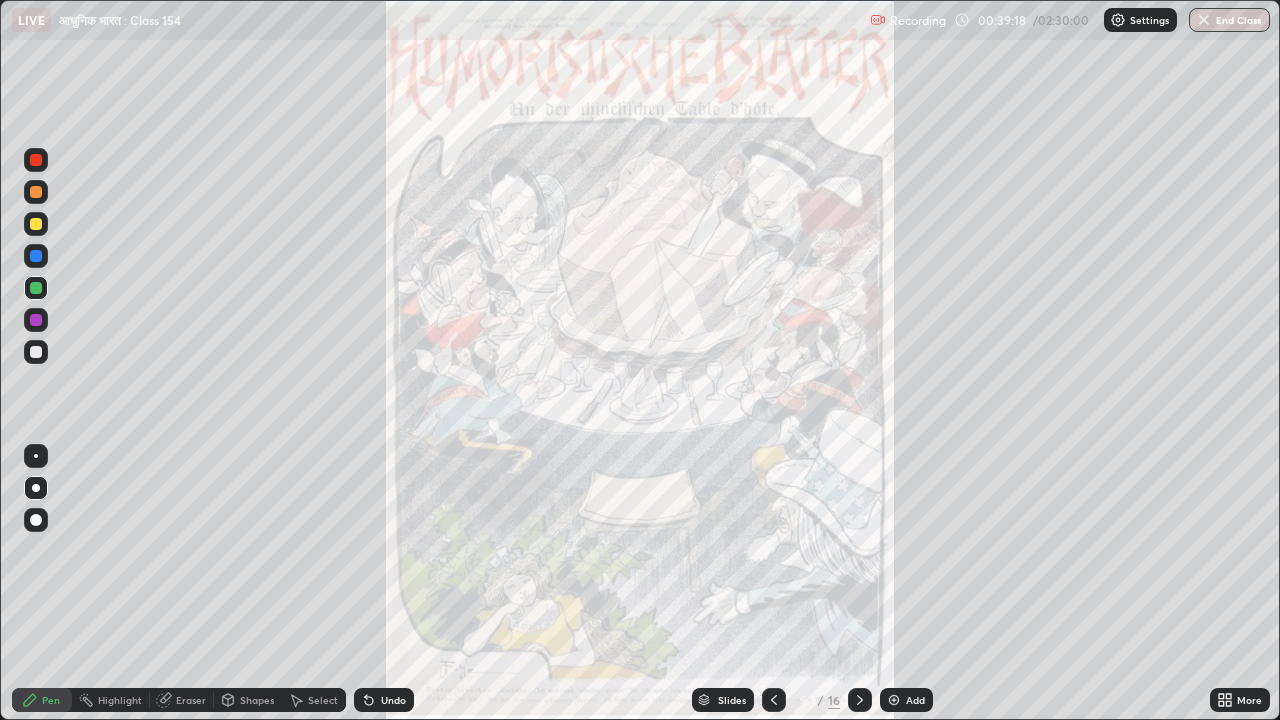 click 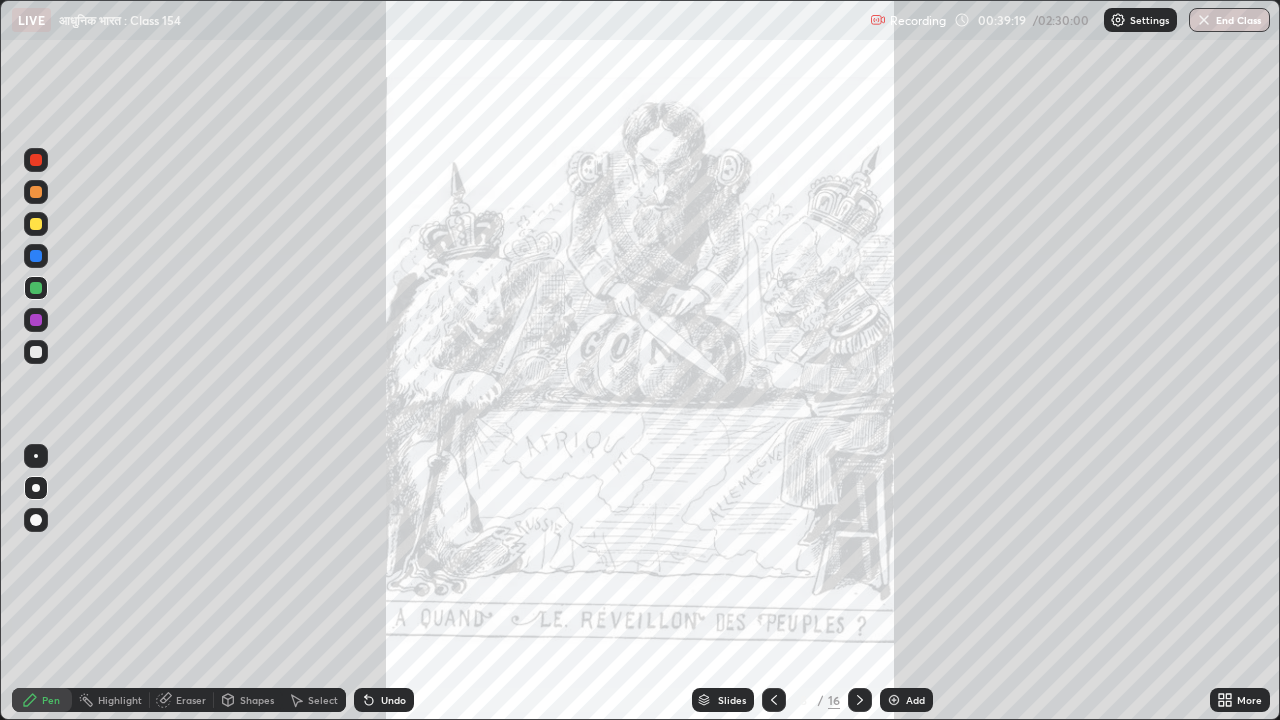 click 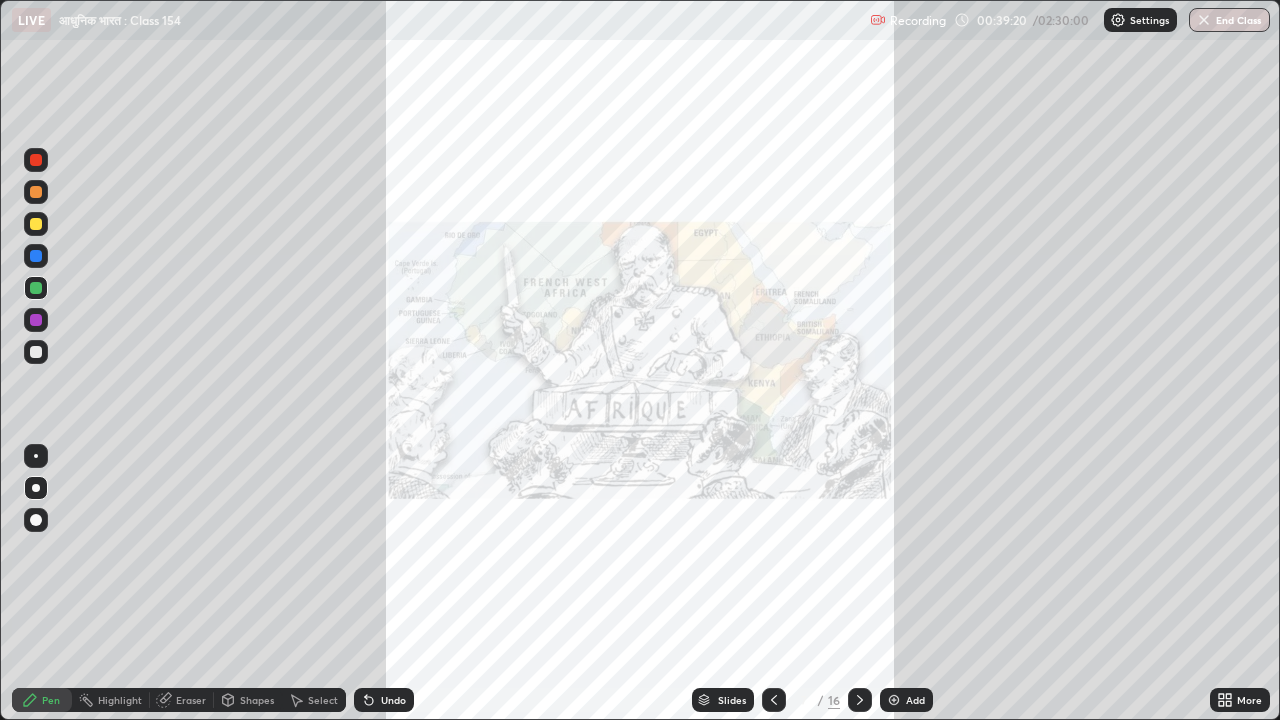 click 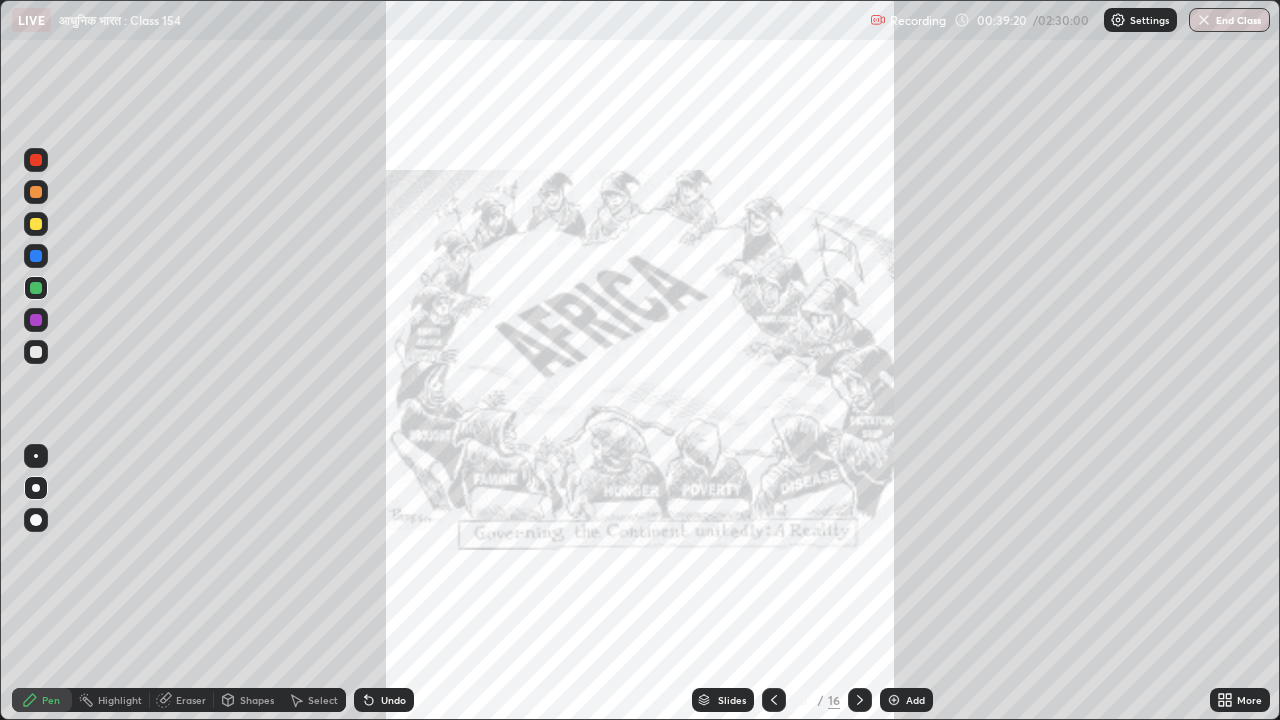 click 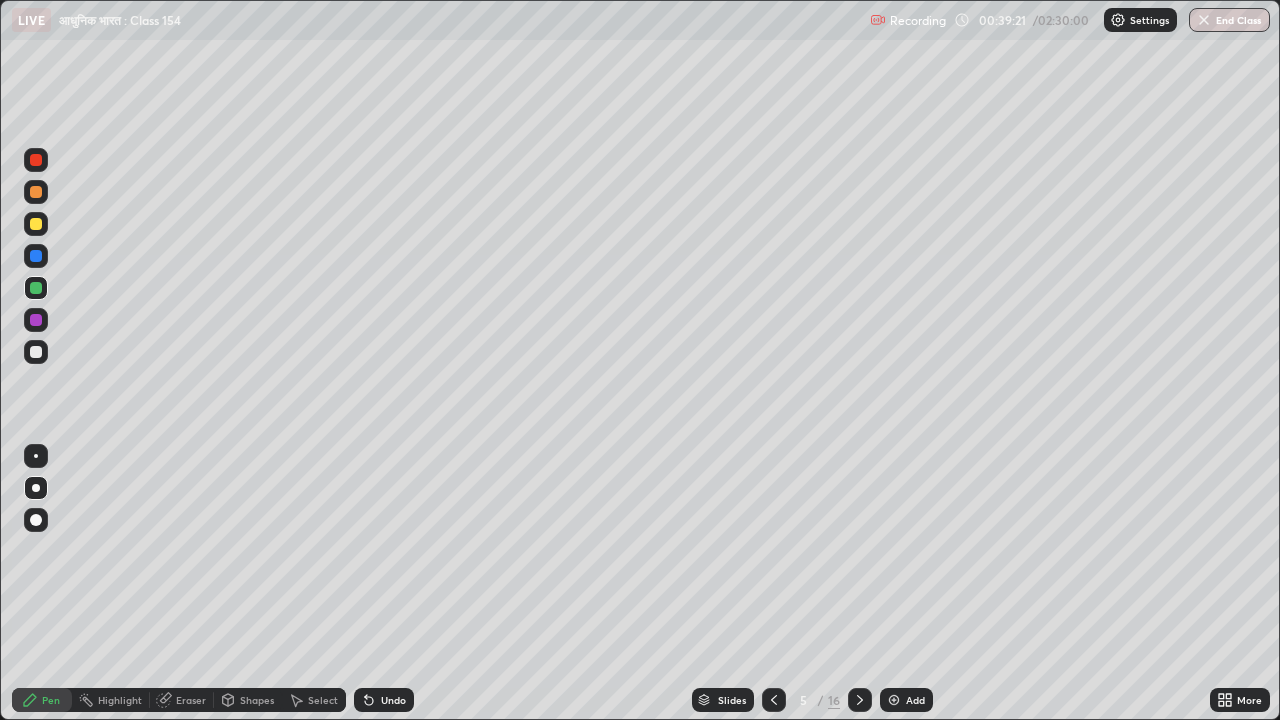 click 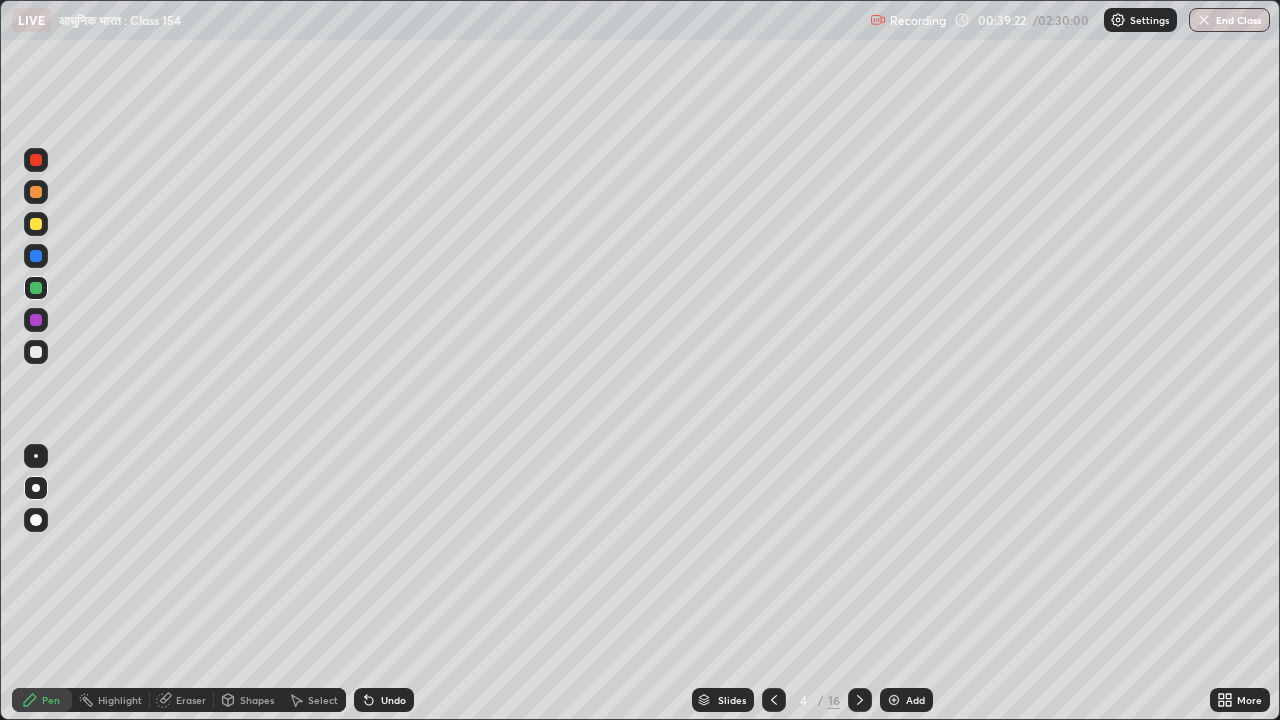 click 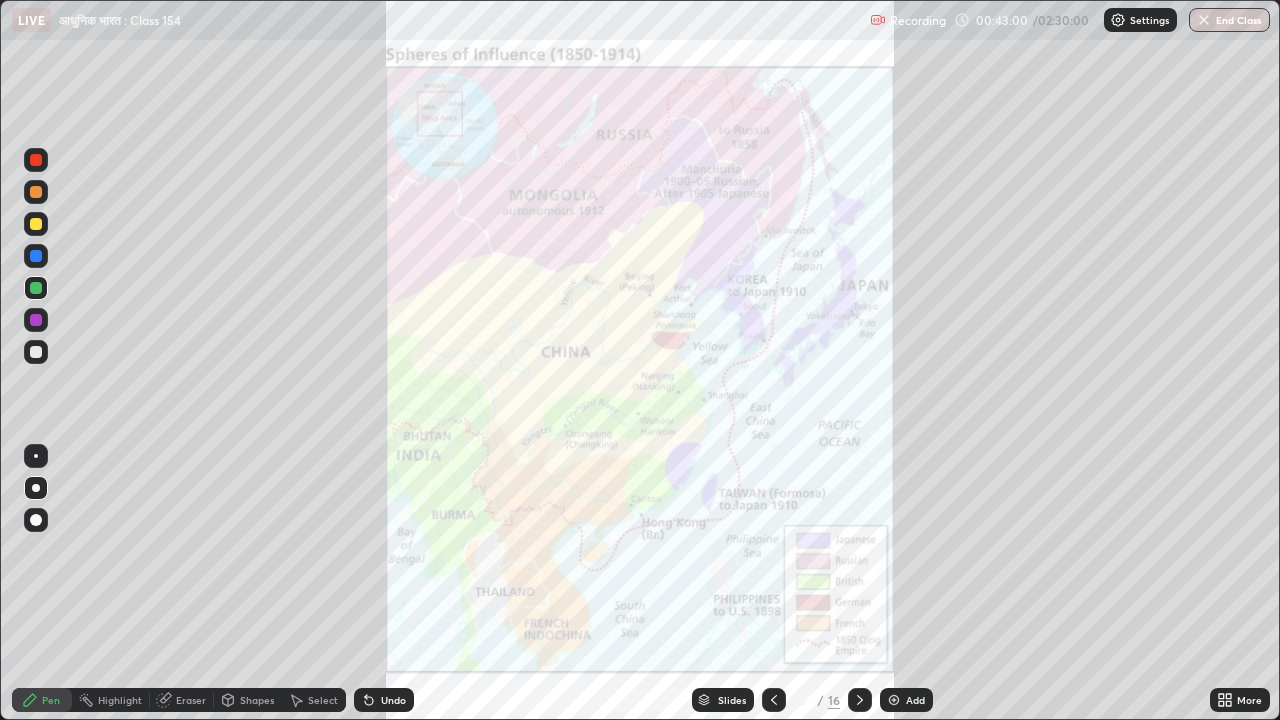 click at bounding box center (36, 352) 